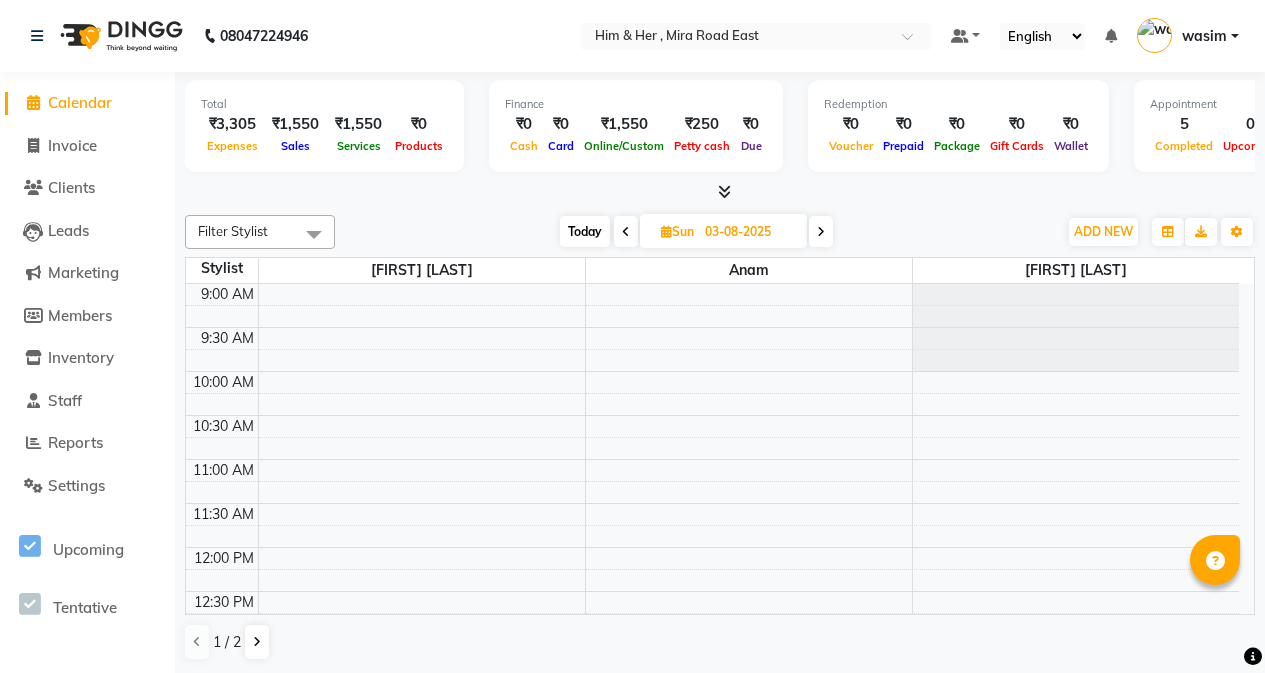 scroll, scrollTop: 0, scrollLeft: 0, axis: both 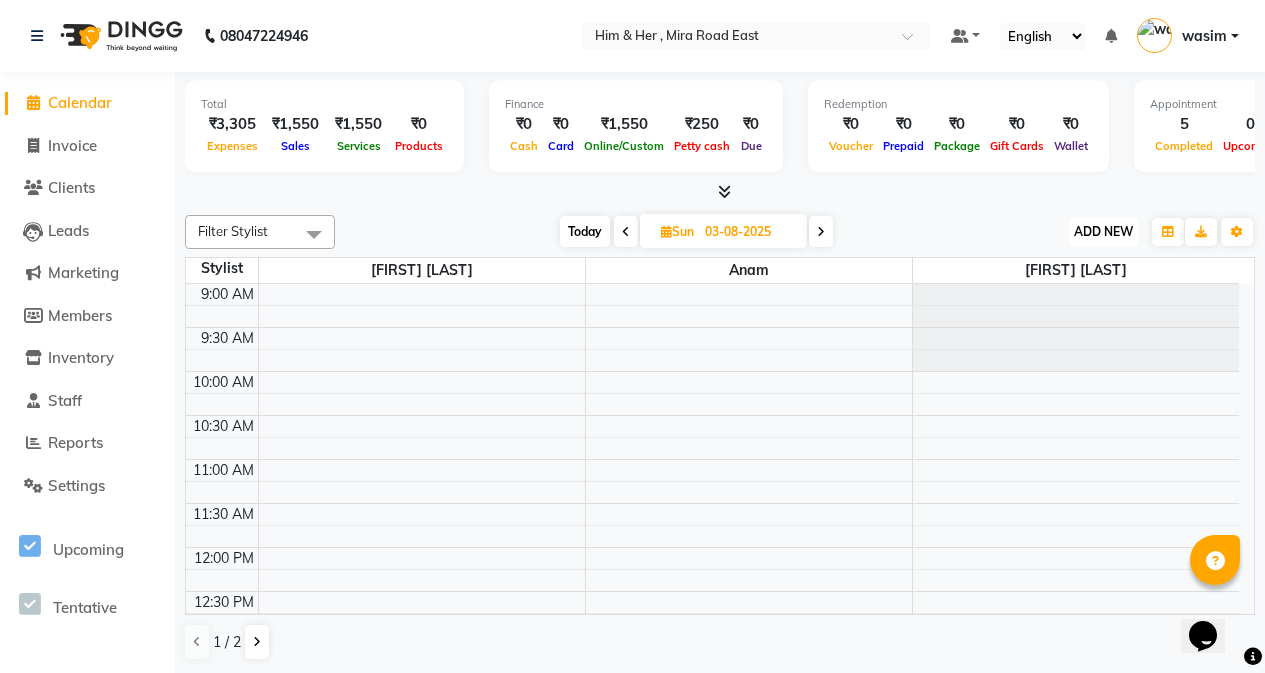 click on "ADD NEW" at bounding box center [1103, 231] 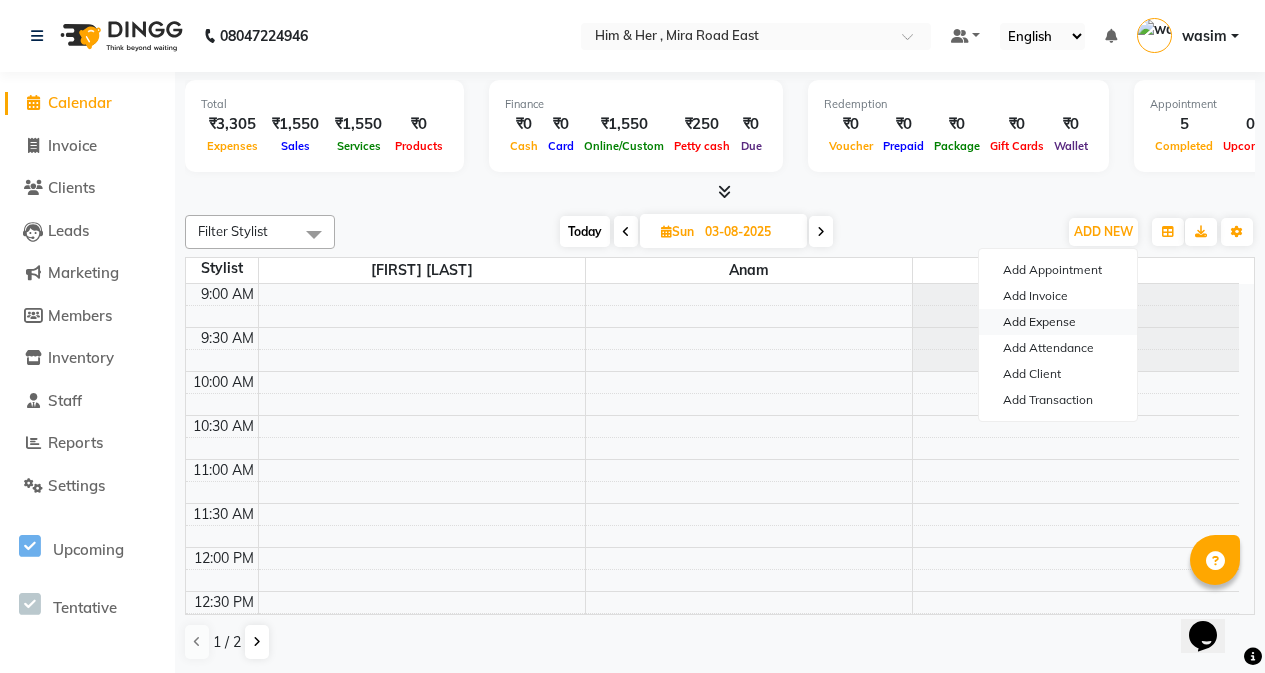click on "Add Expense" at bounding box center (1058, 322) 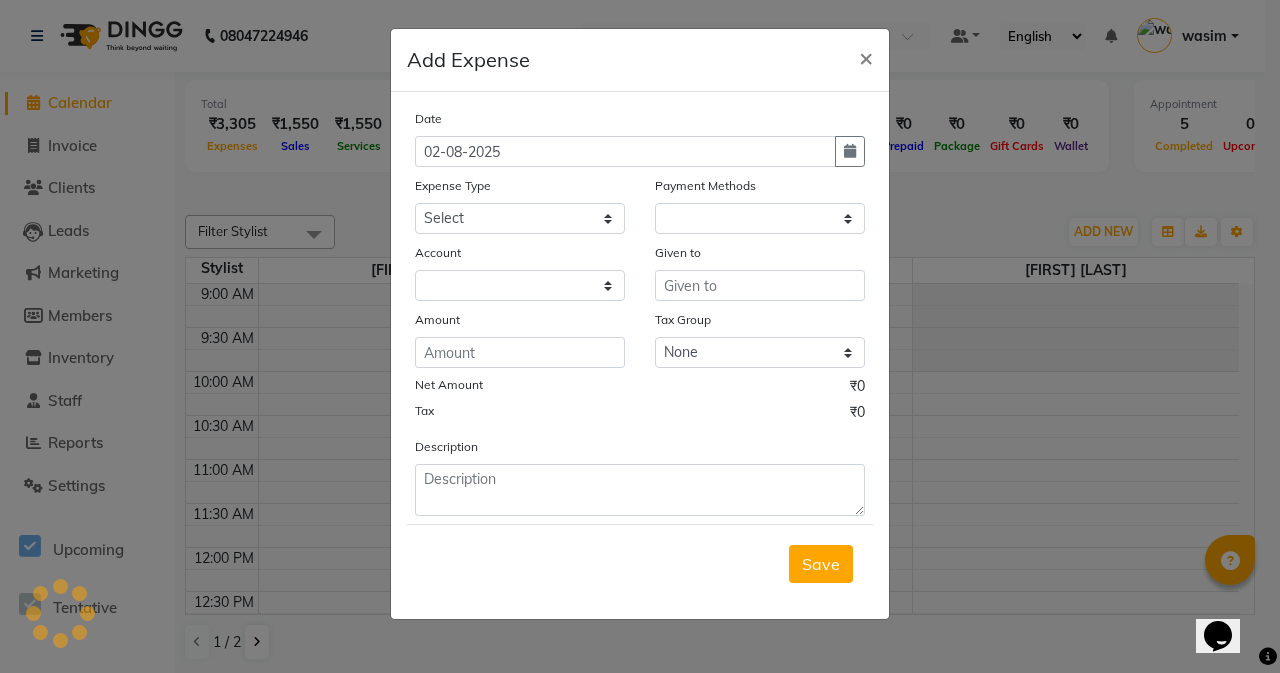 select on "1" 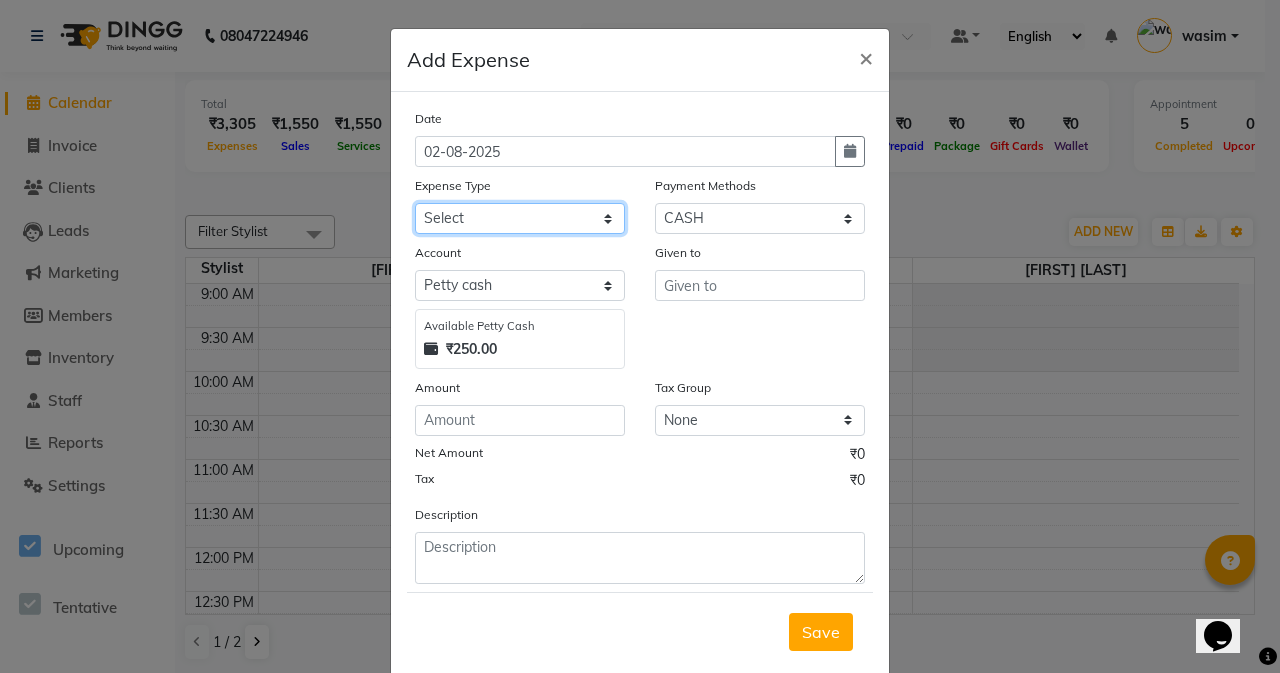 click on "Select Advance Advance Salary Bank charges Cash transfer to bank Cash transfer to hub charity Check Client Snacks Disposabal Electricity bill Equipment Incentive Lundry Maintenance Marketing milk OT Owner Snacks Pantry Product Rent Salary saloon electricity staff advance Staff Snacks Tea Tip Water" 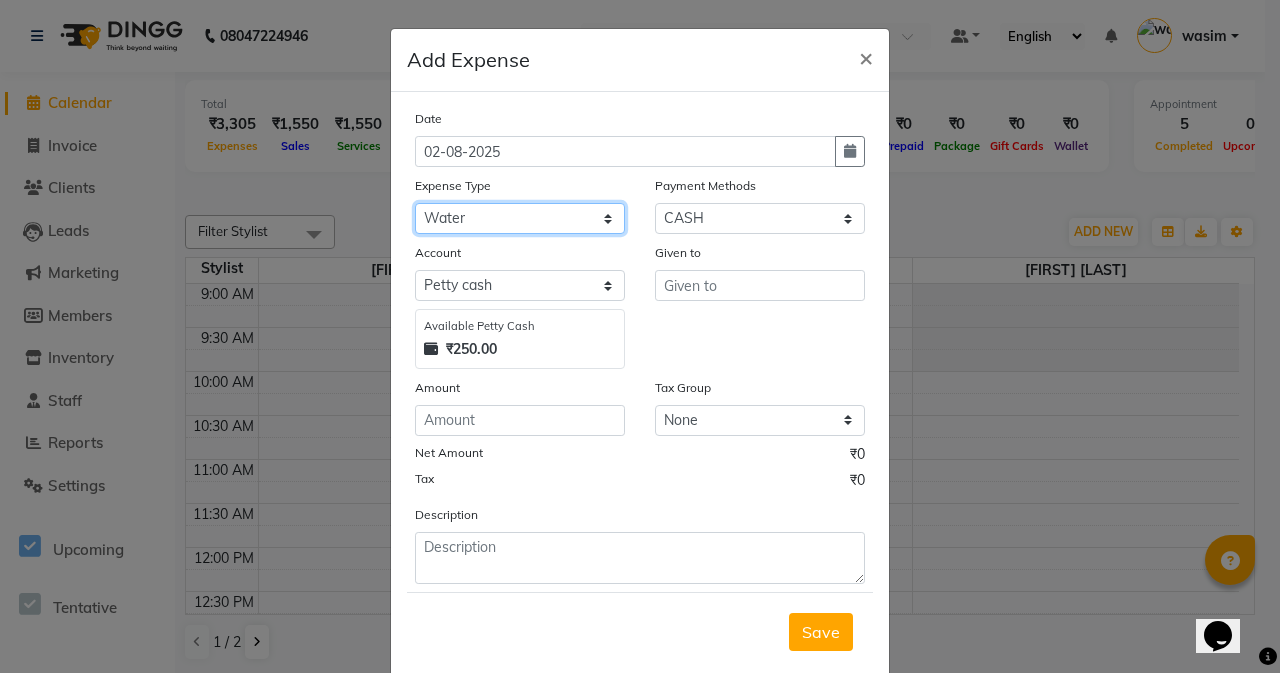 click on "Select Advance Advance Salary Bank charges Cash transfer to bank Cash transfer to hub charity Check Client Snacks Disposabal Electricity bill Equipment Incentive Lundry Maintenance Marketing milk OT Owner Snacks Pantry Product Rent Salary saloon electricity staff advance Staff Snacks Tea Tip Water" 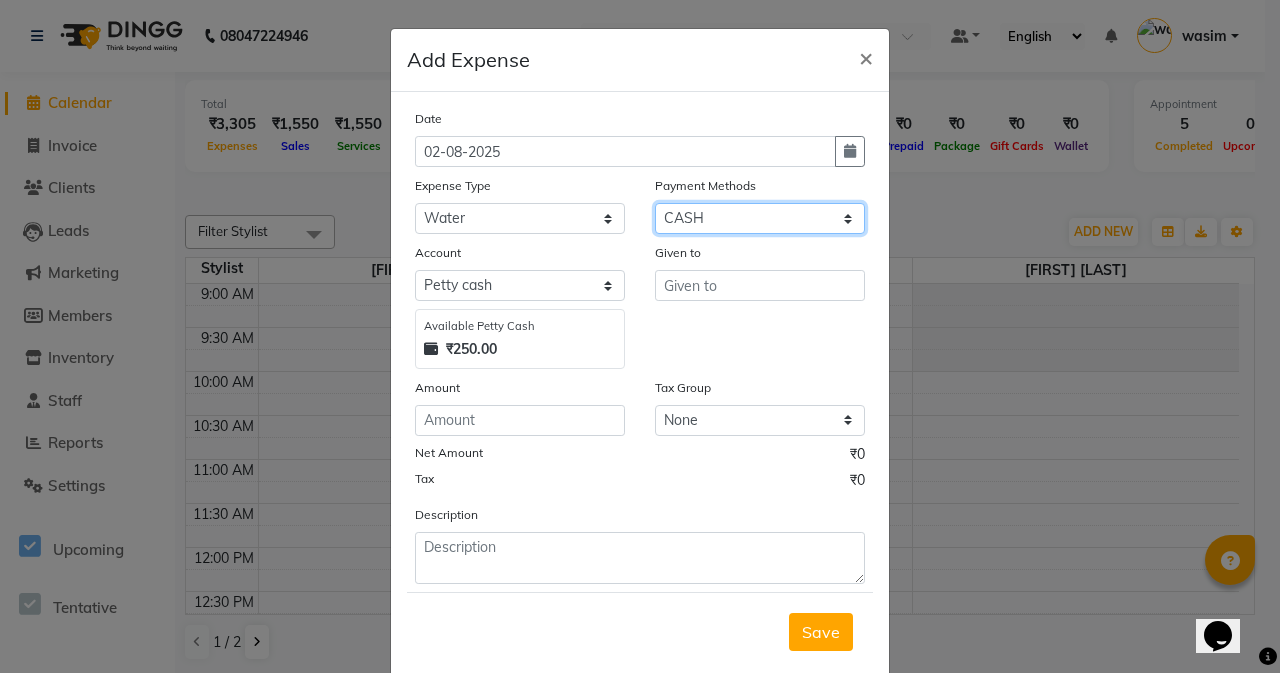 click on "Select Package PhonePe Voucher Gift Card GPay CARD Prepaid CASH ONLINE Wallet" 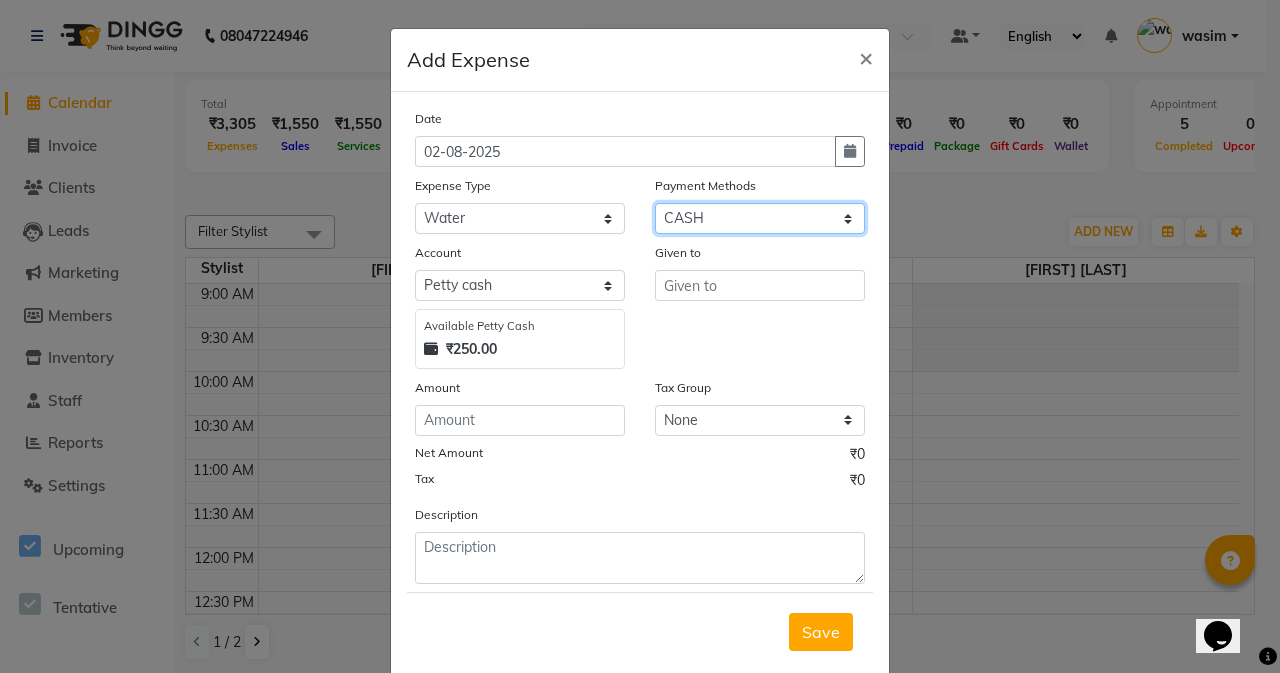 select on "5" 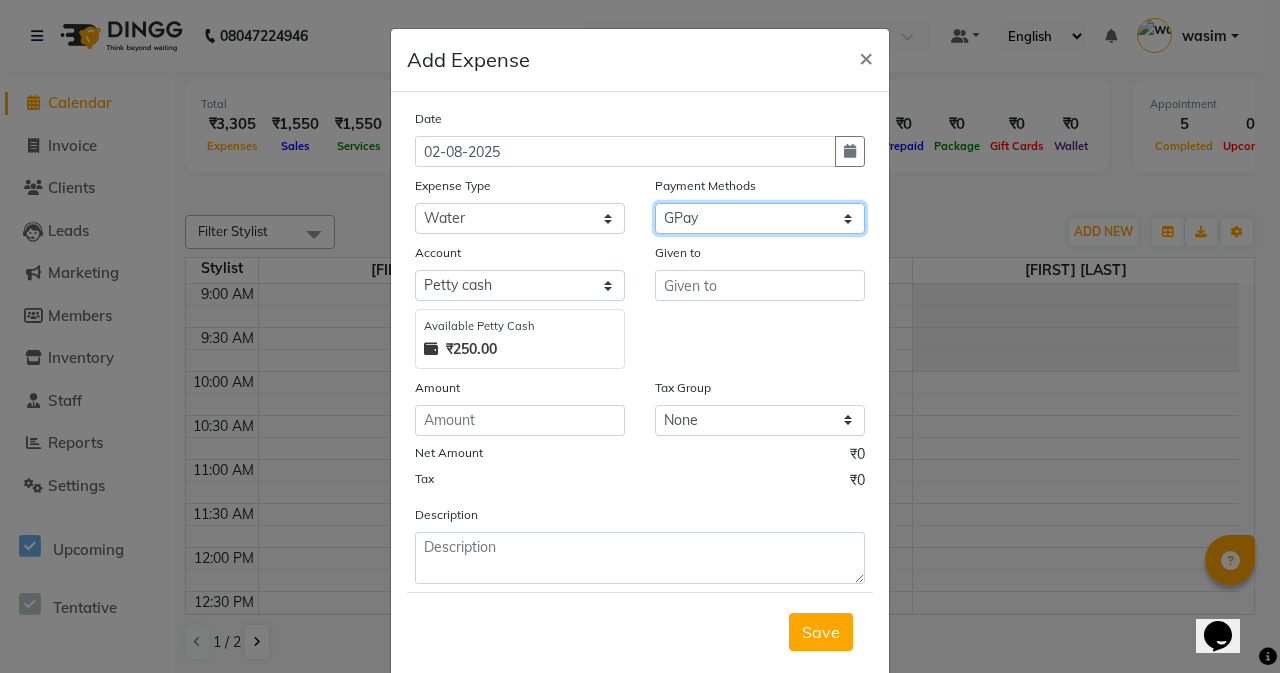 click on "Select Package PhonePe Voucher Gift Card GPay CARD Prepaid CASH ONLINE Wallet" 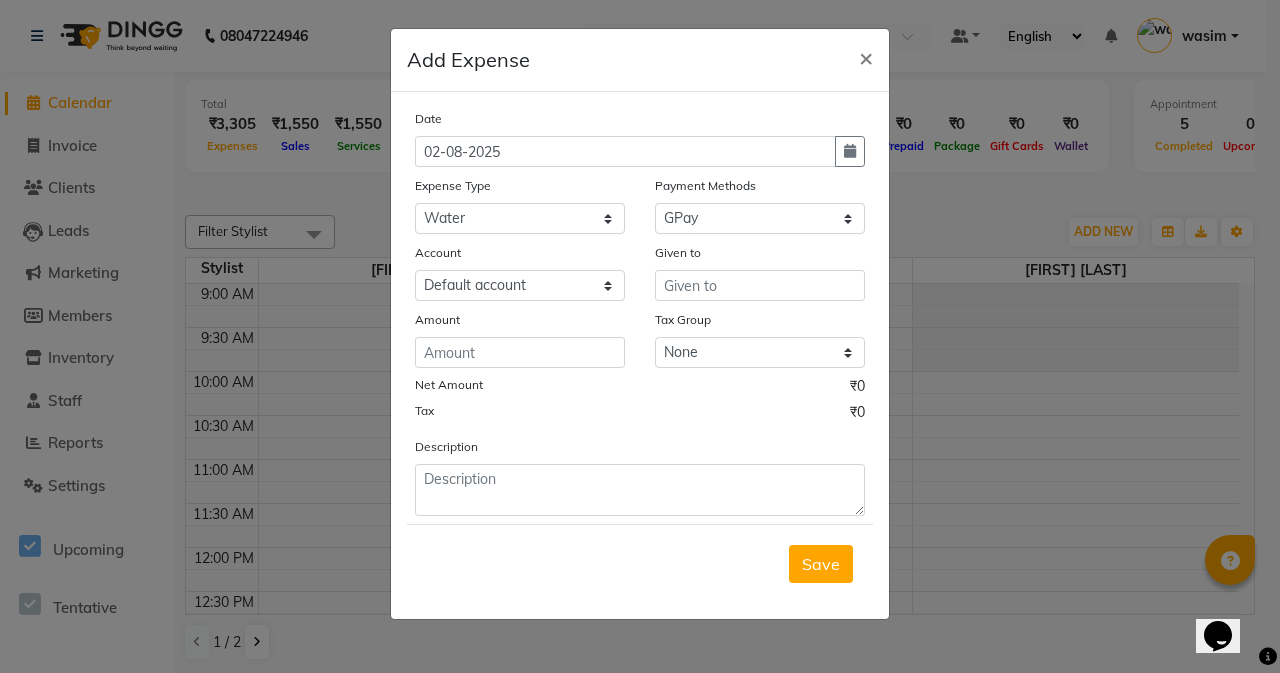 click on "Amount" 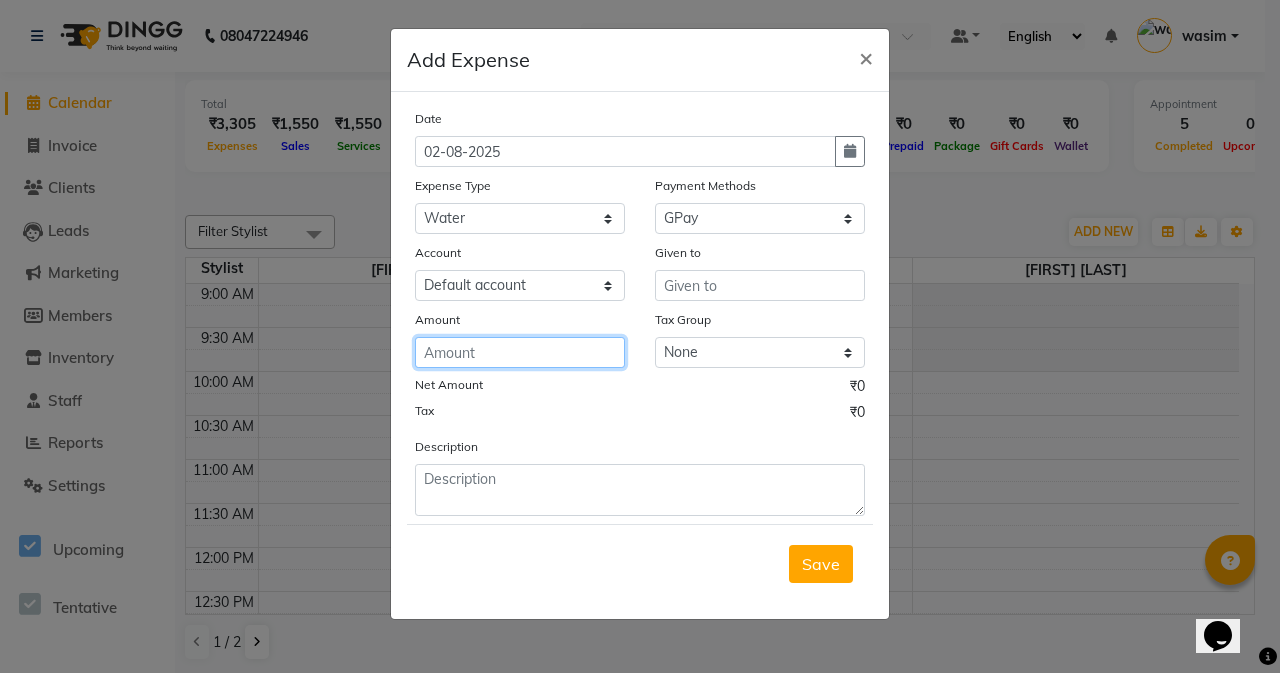 click 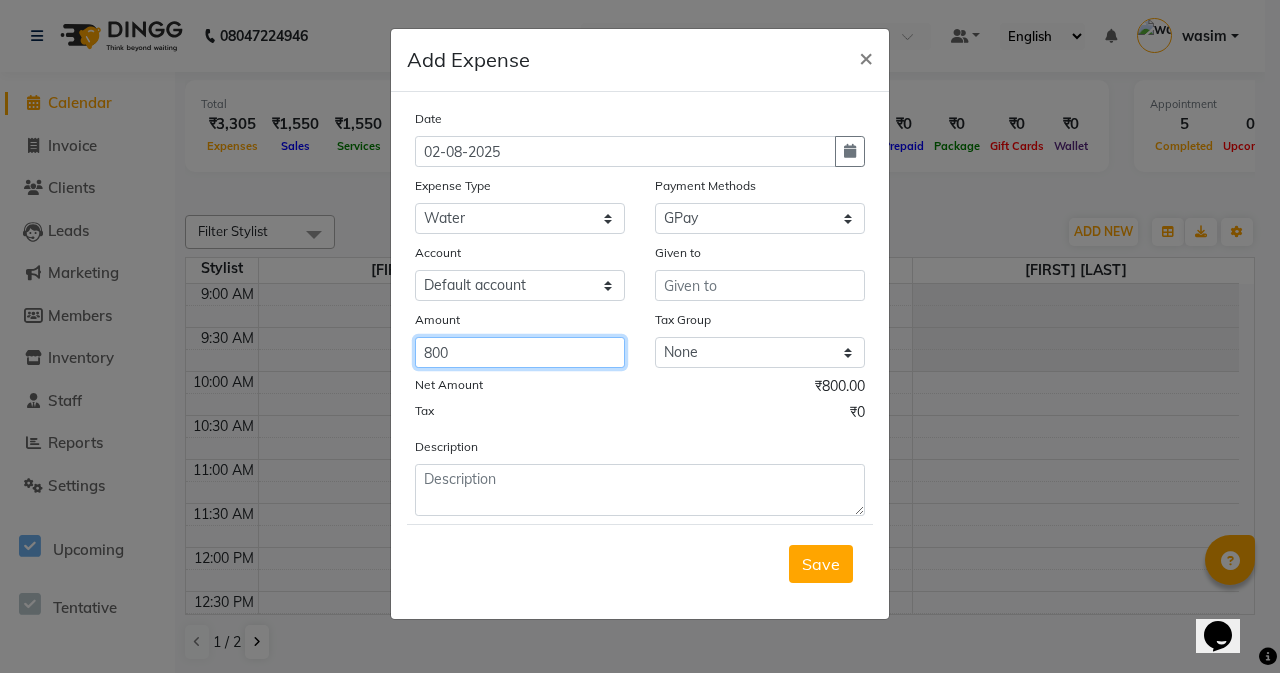 type on "800" 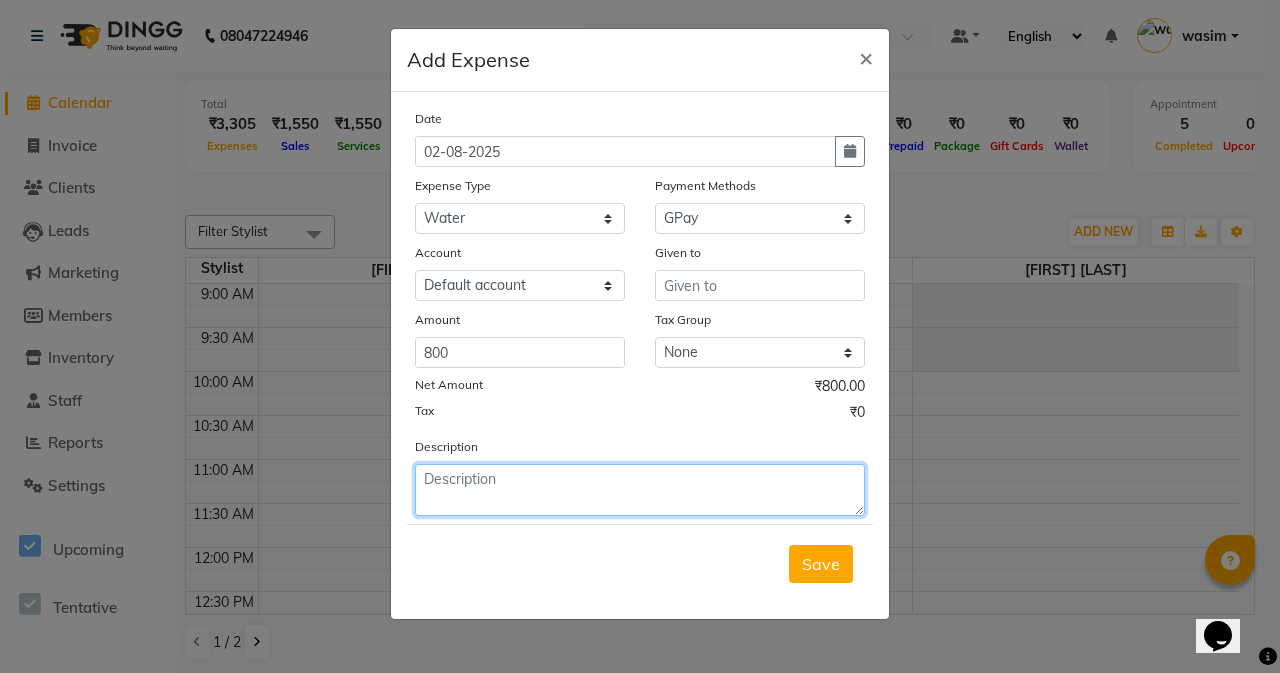 click 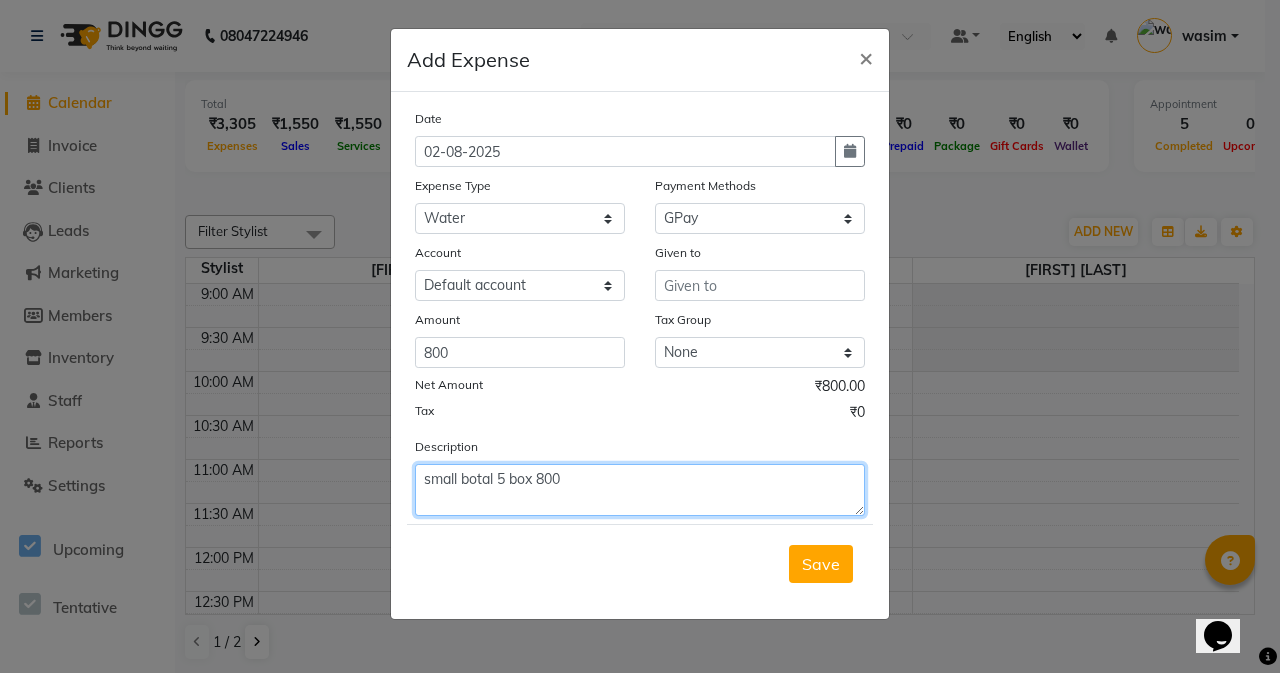 type on "small botal 5 box 800" 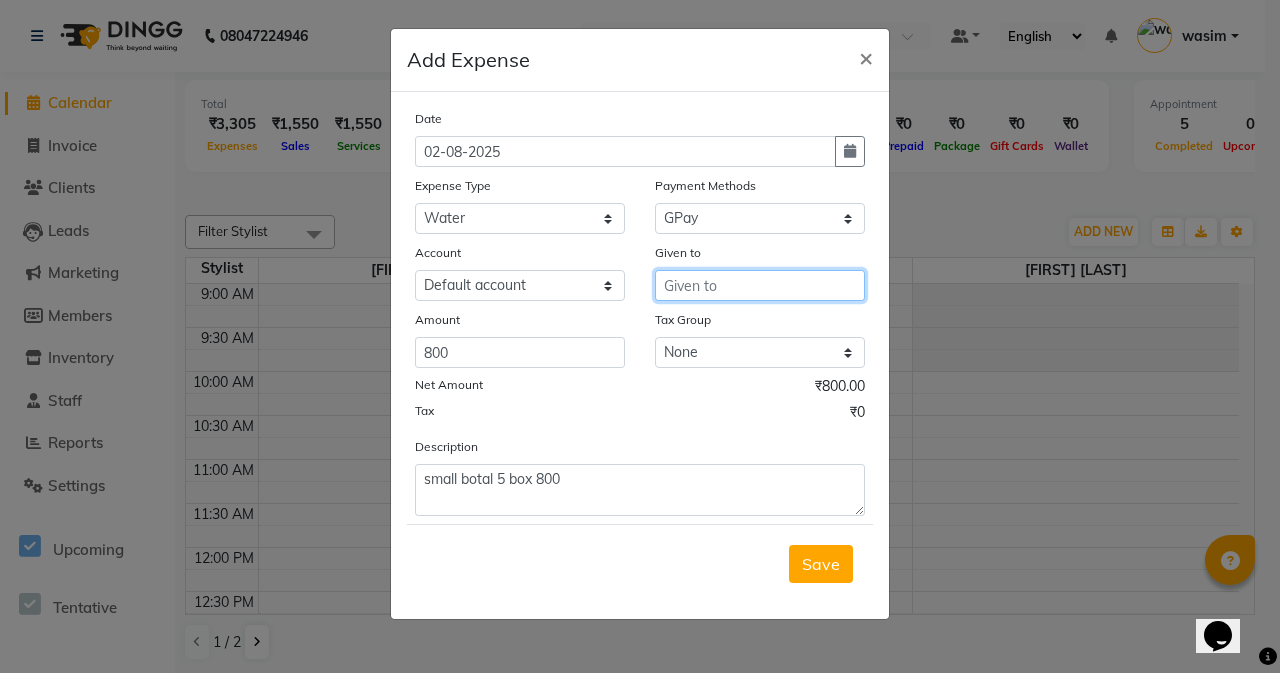 click at bounding box center [760, 285] 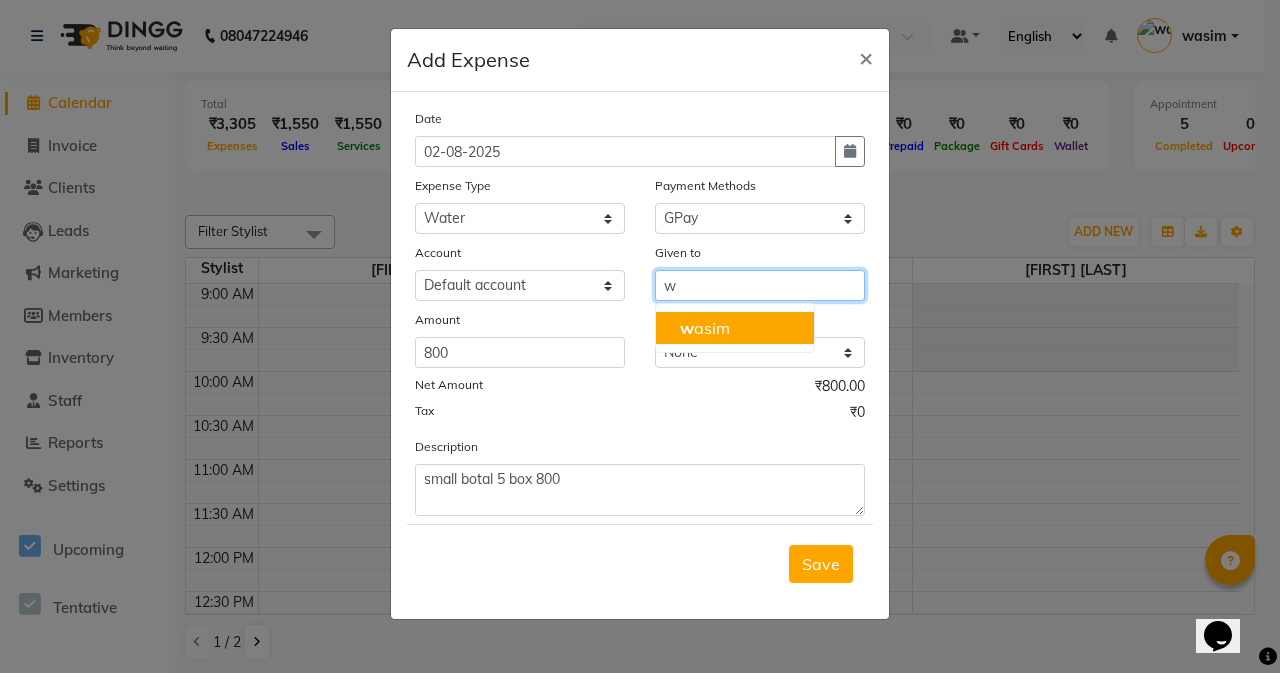 click on "w asim" at bounding box center (705, 328) 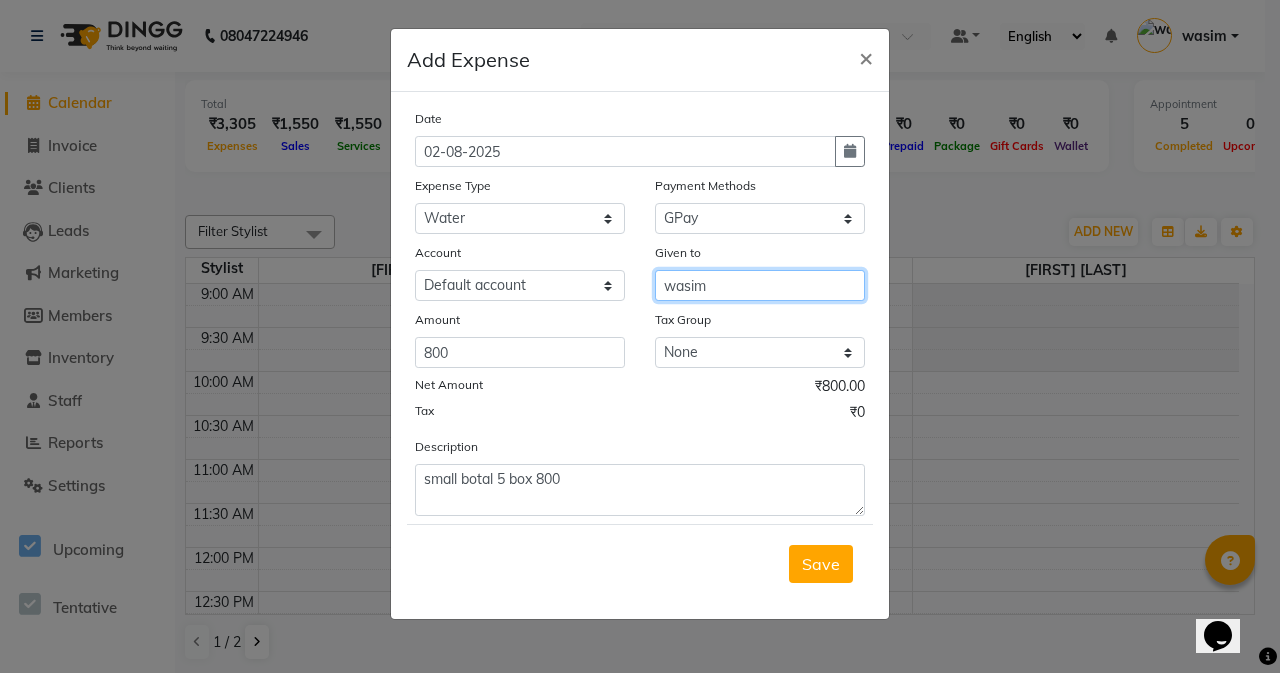 type on "wasim" 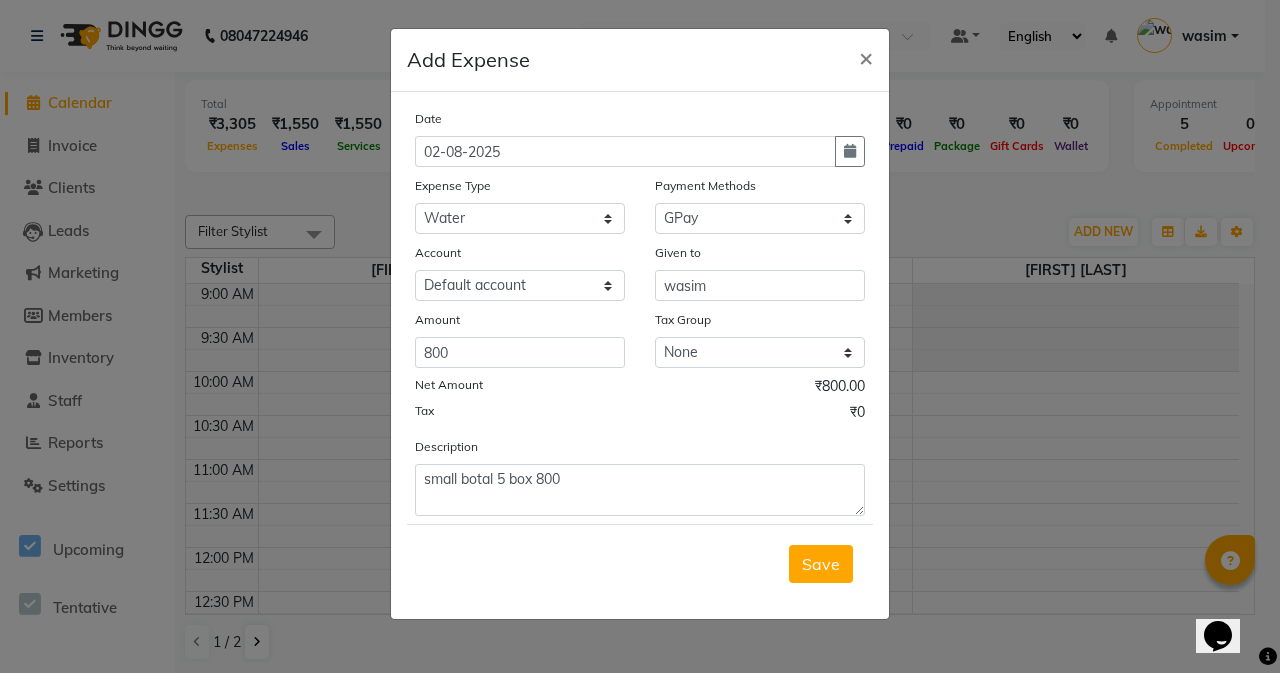 click on "Save" 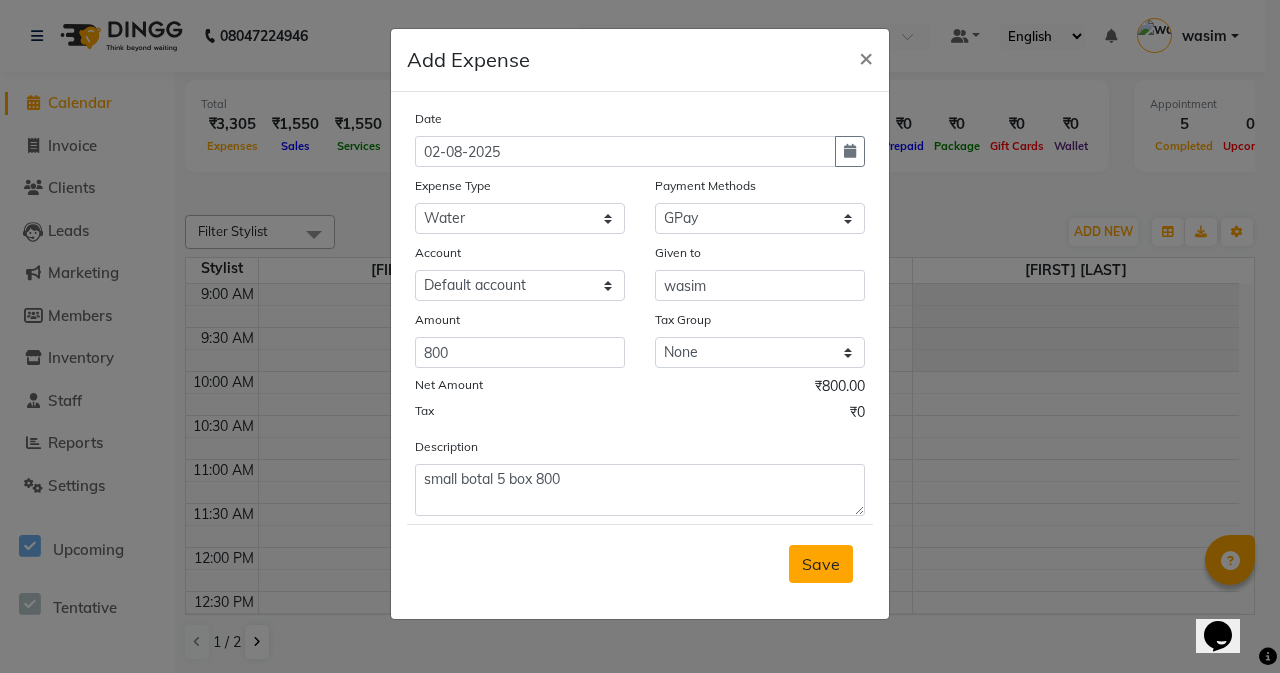 click on "Save" at bounding box center (821, 564) 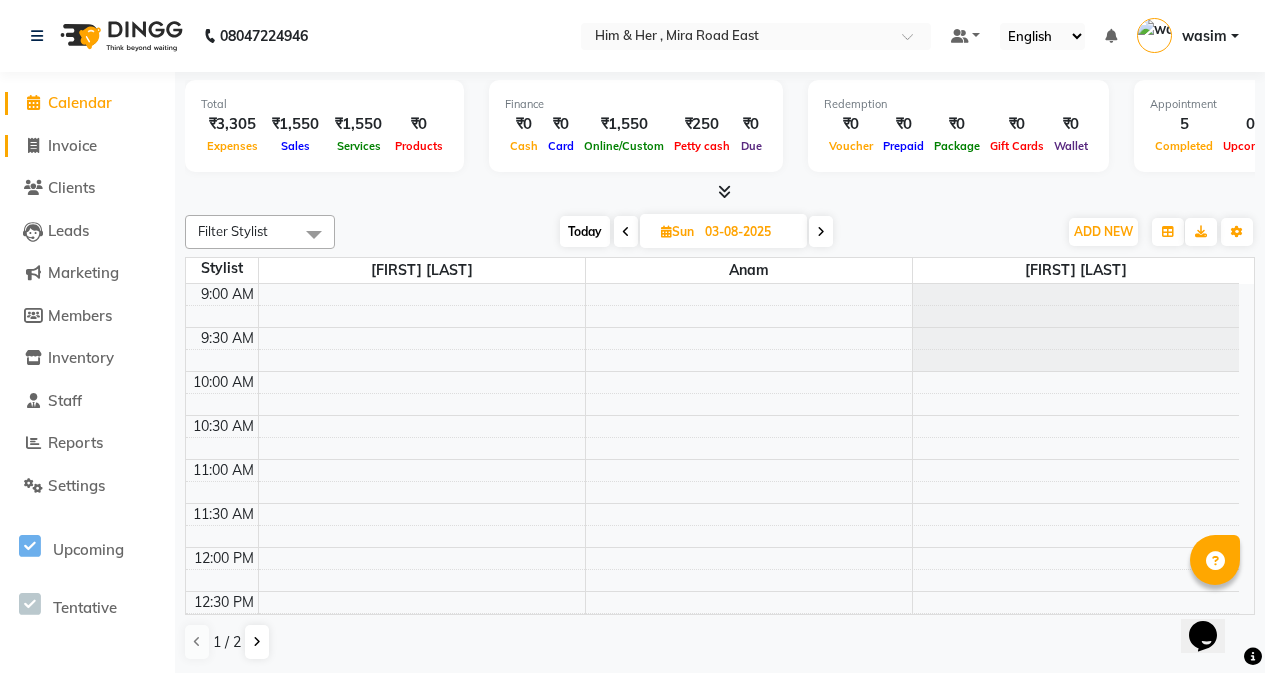 click on "Invoice" 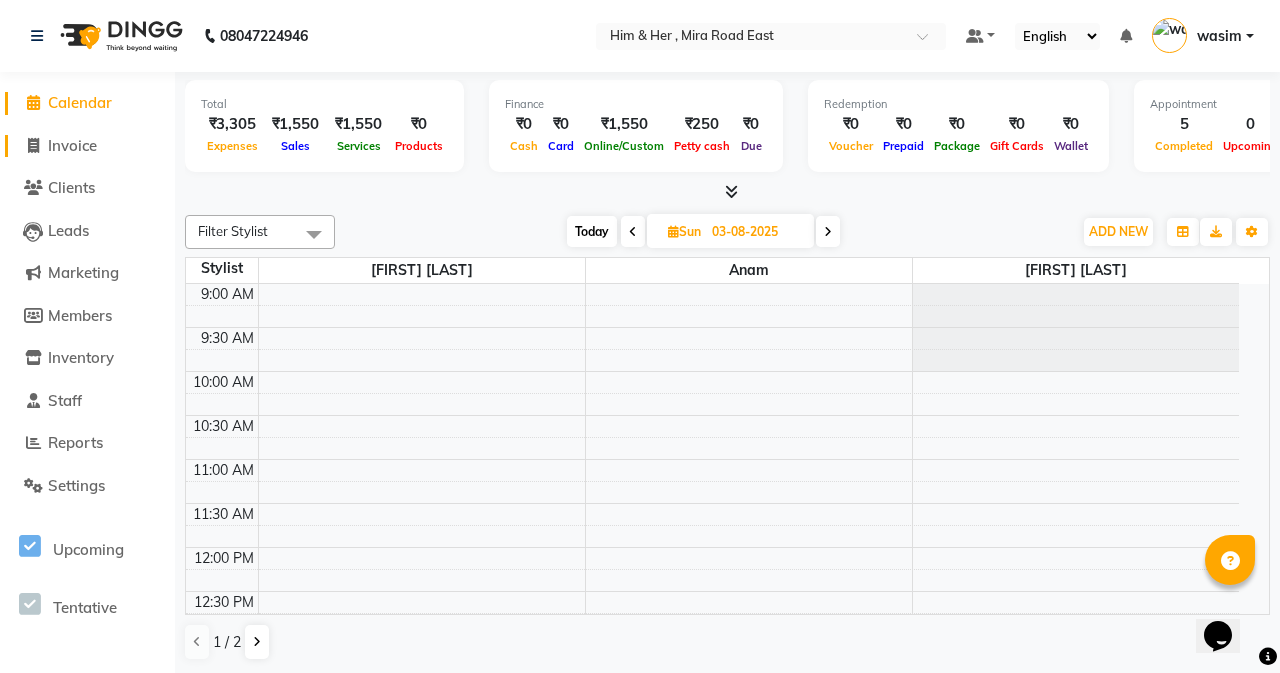 select on "5934" 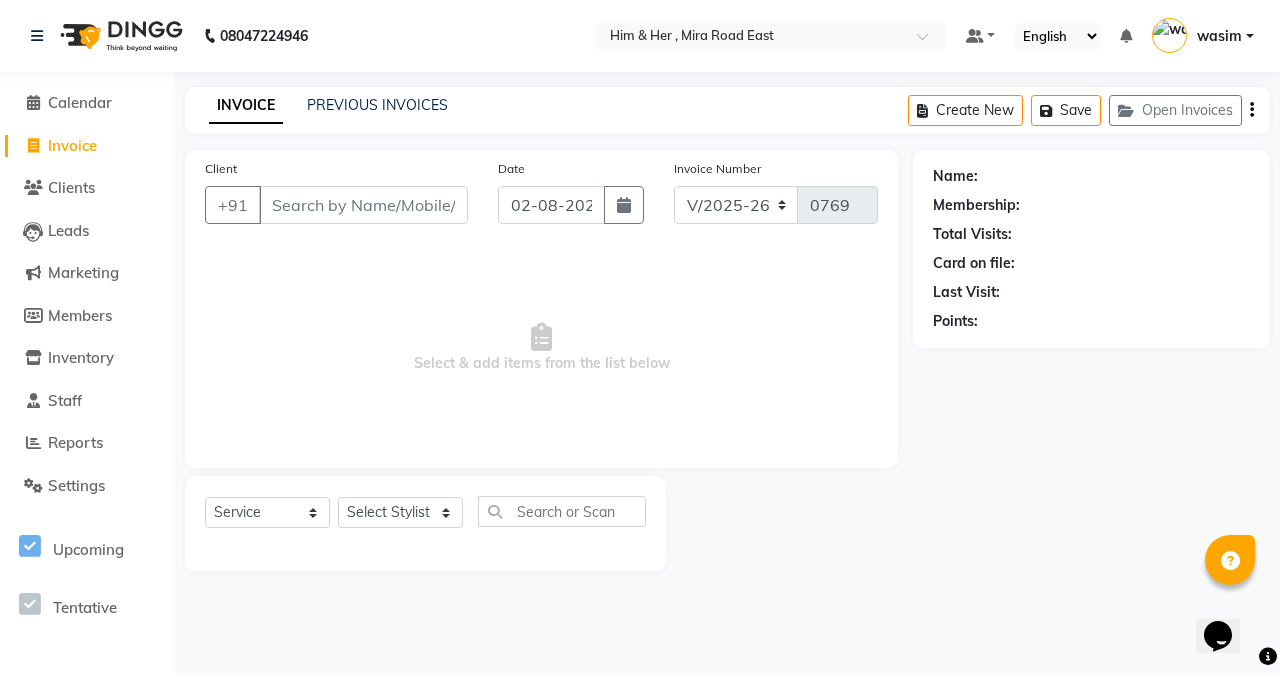 click on "Client" at bounding box center (363, 205) 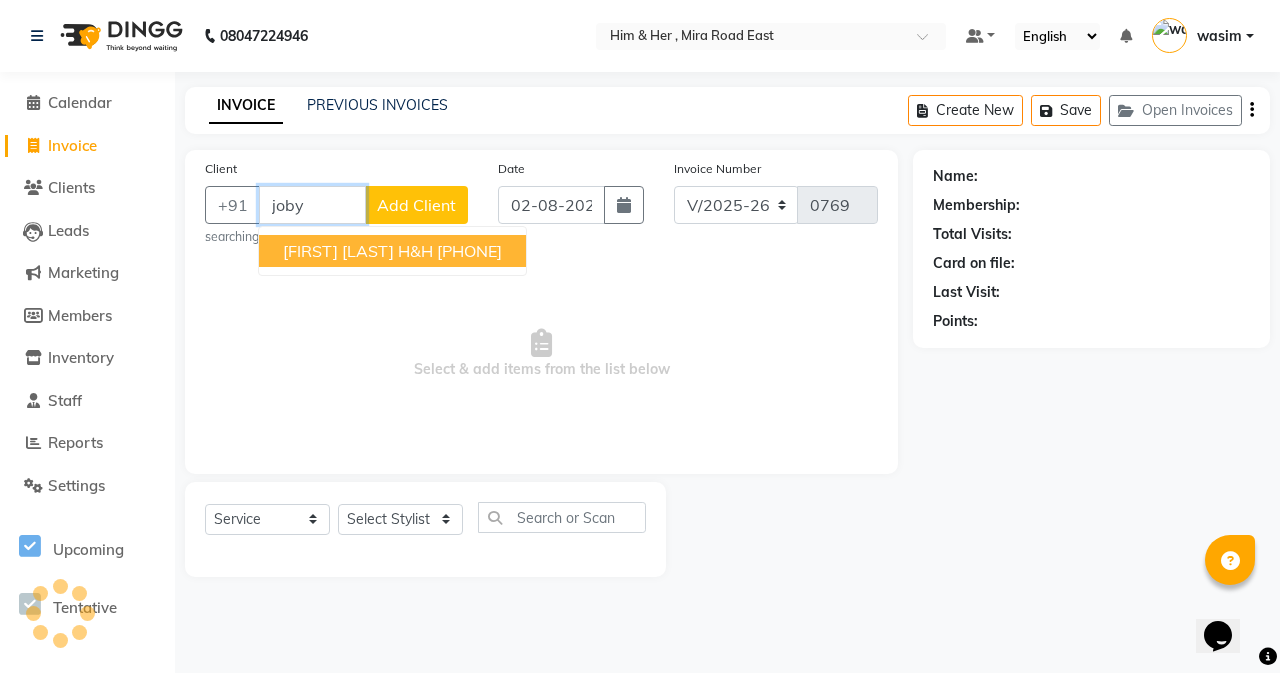 click on "[FIRST] [LAST] H&H" at bounding box center [358, 251] 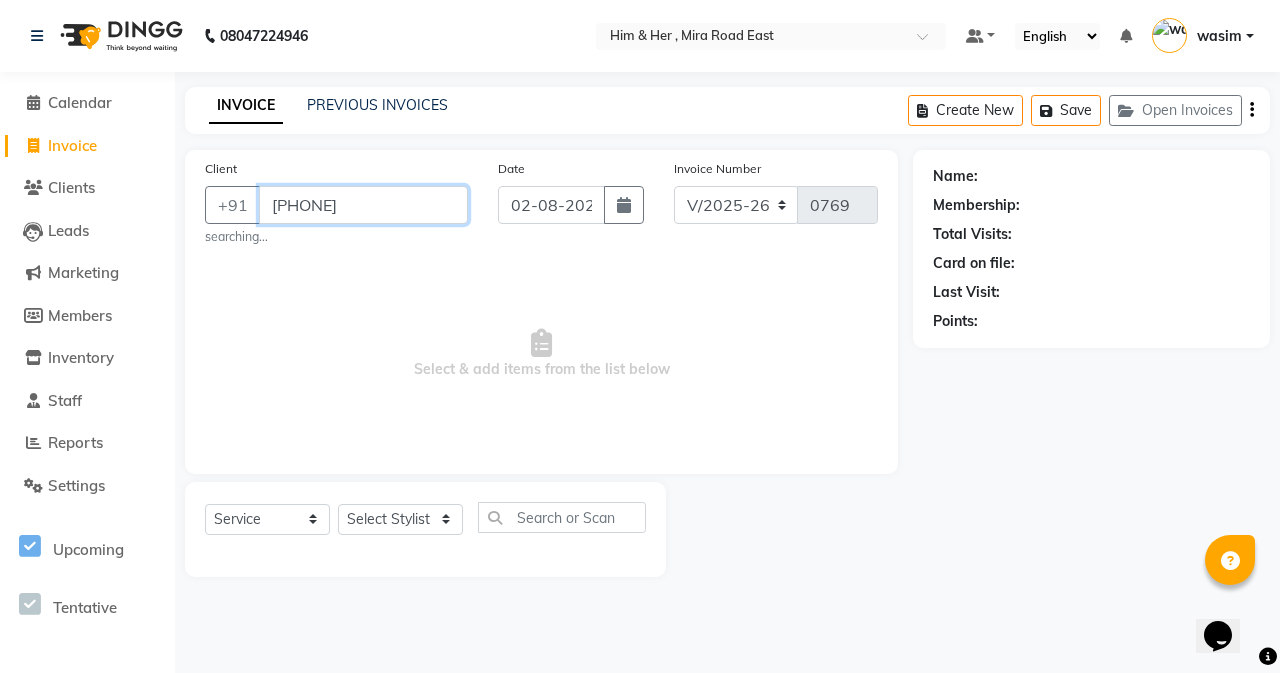 type on "[PHONE]" 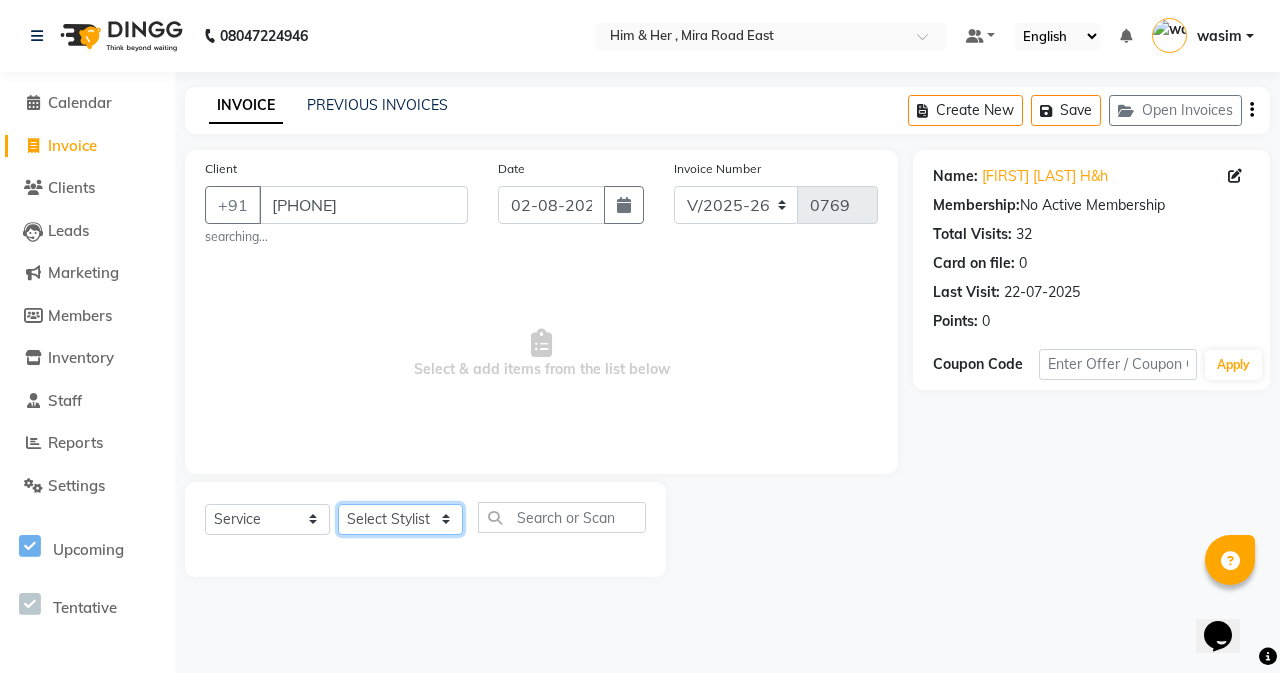 click on "Select Stylist Abdul Ahad Anam Banaz Shaikh Shivam Gaud wasim" 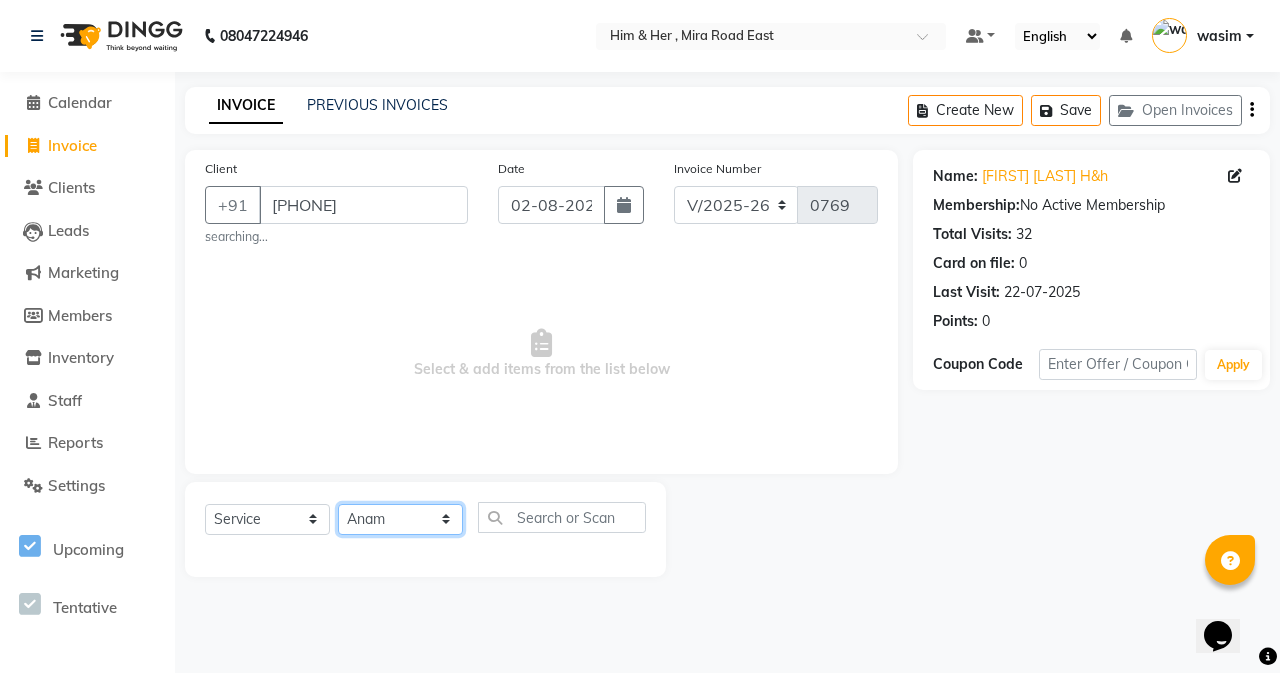 click on "Select Stylist Abdul Ahad Anam Banaz Shaikh Shivam Gaud wasim" 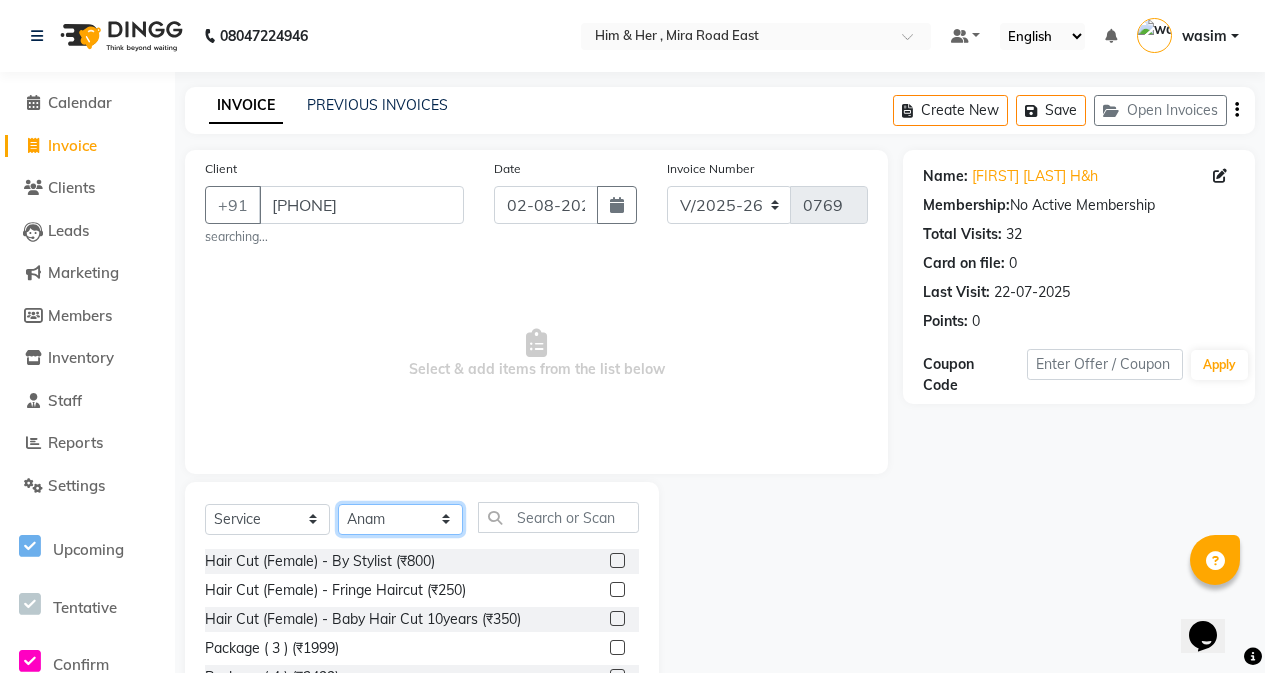 scroll, scrollTop: 134, scrollLeft: 0, axis: vertical 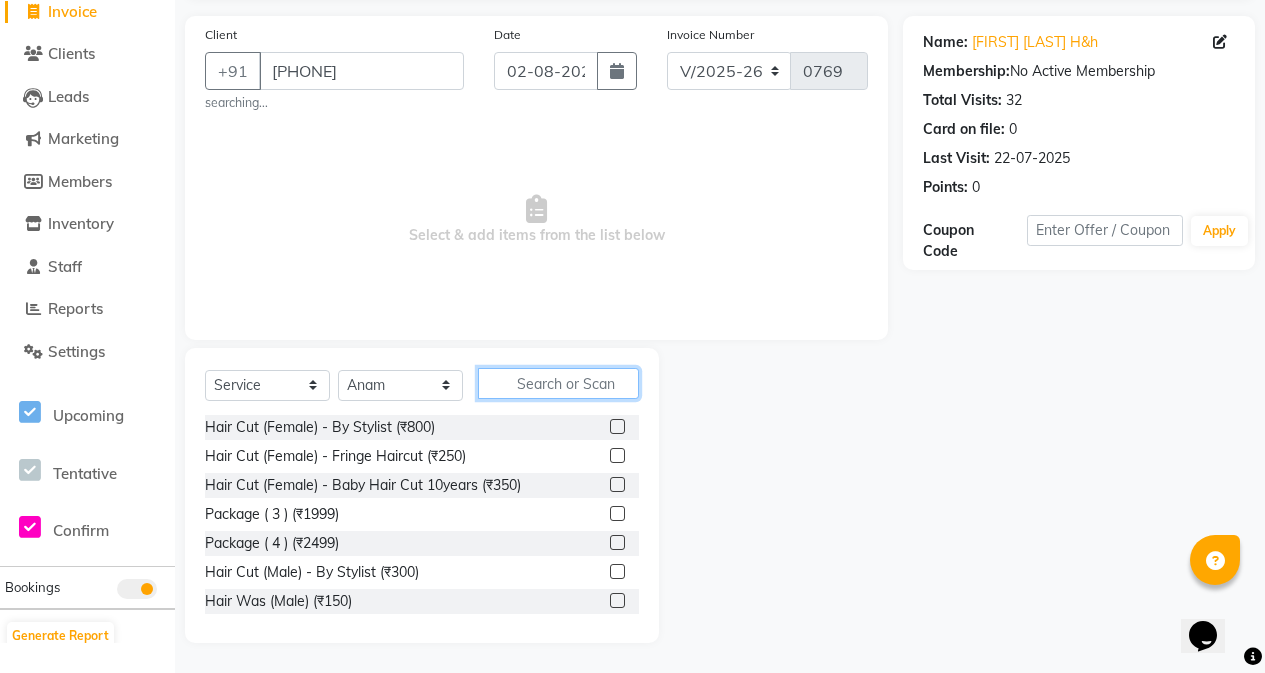 click 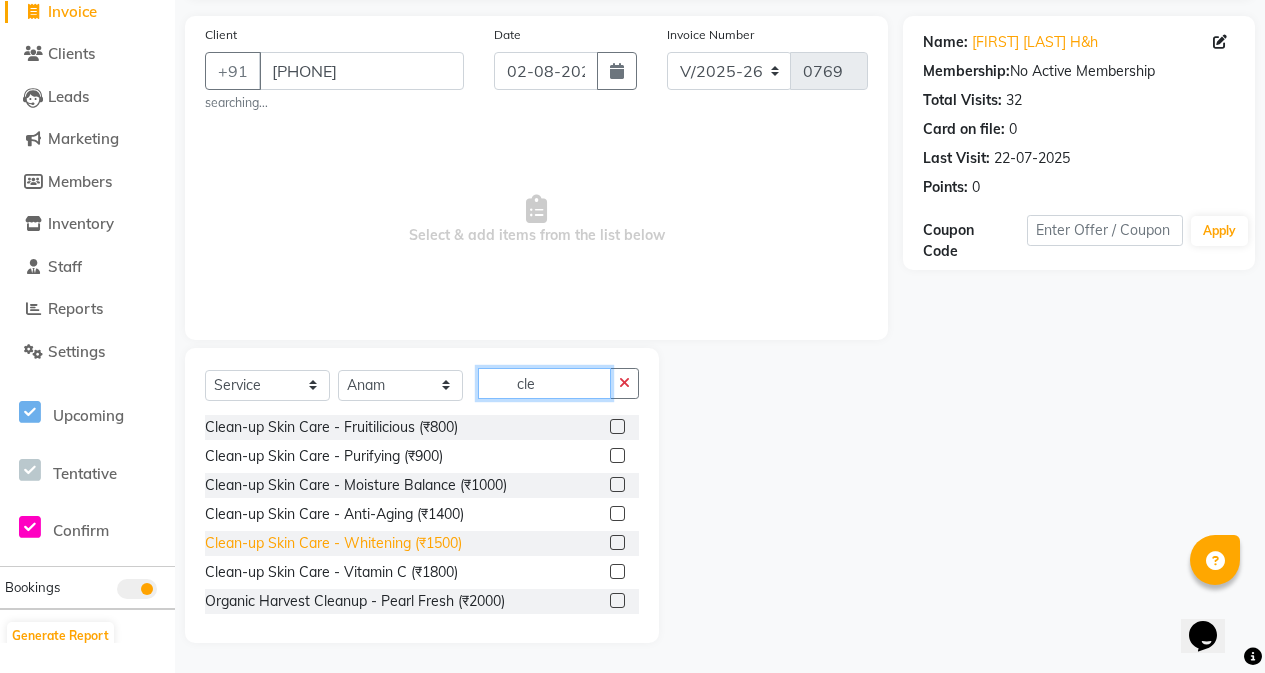 type on "cle" 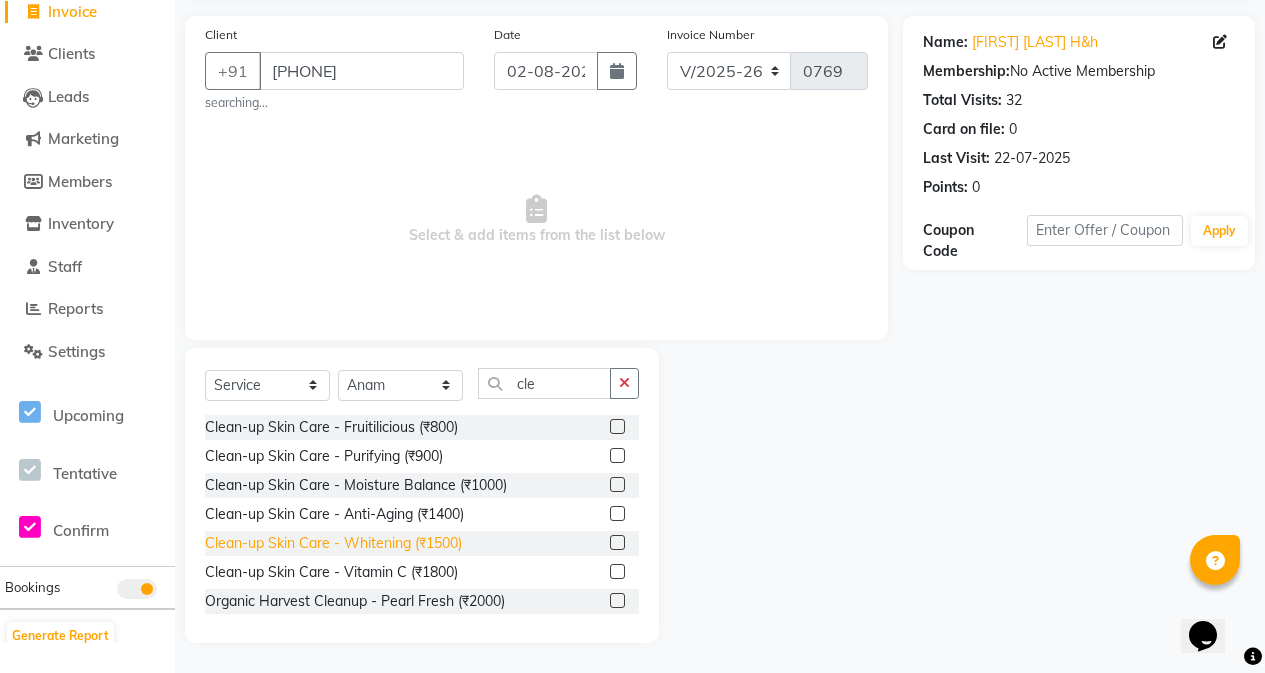 click on "Clean-up Skin Care - Whitening (₹1500)" 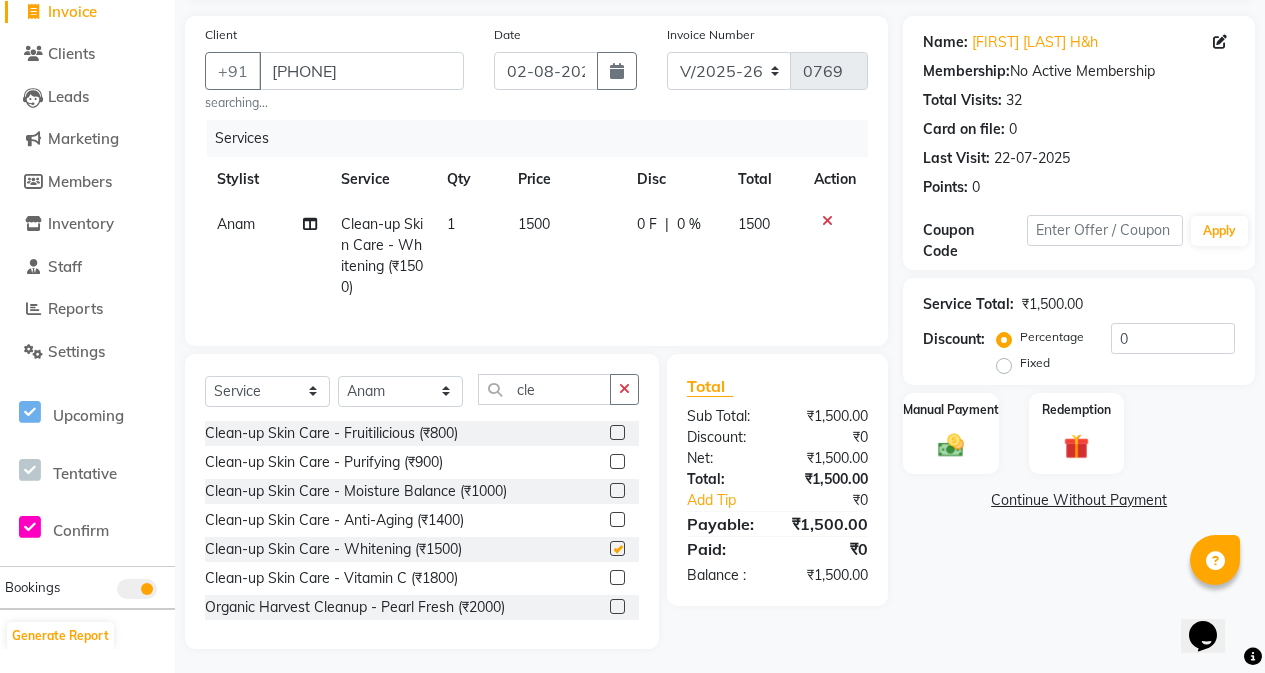 checkbox on "false" 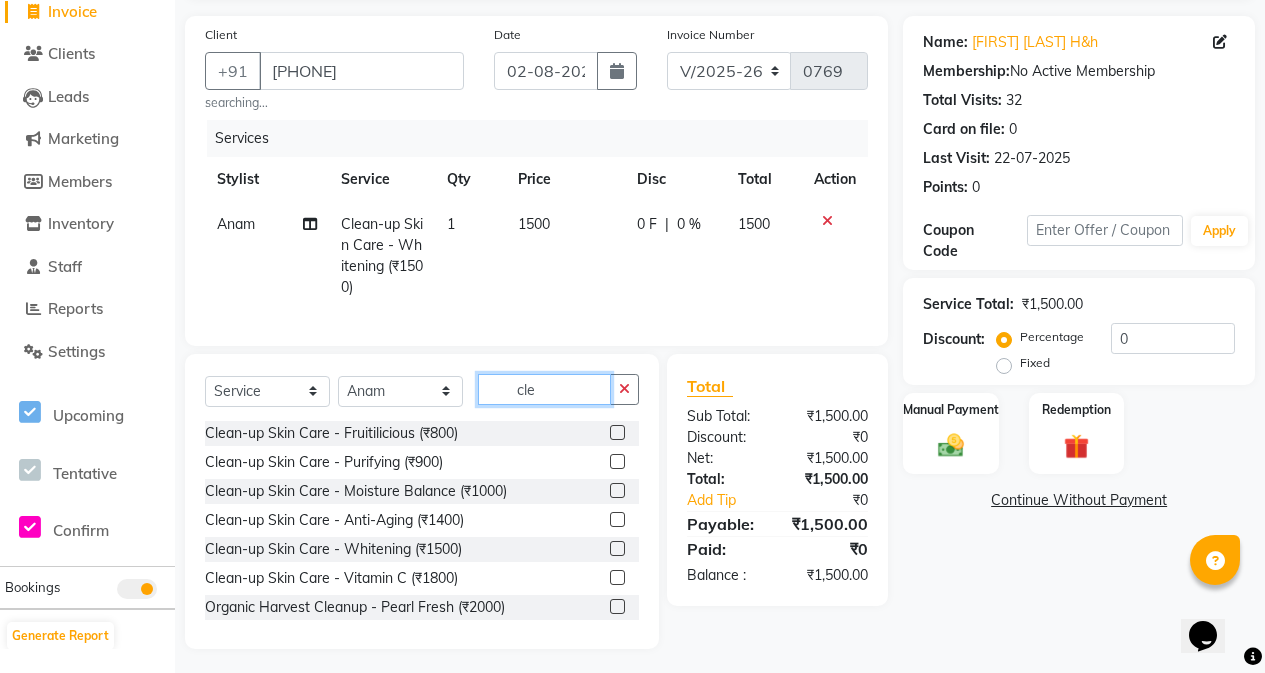 click on "cle" 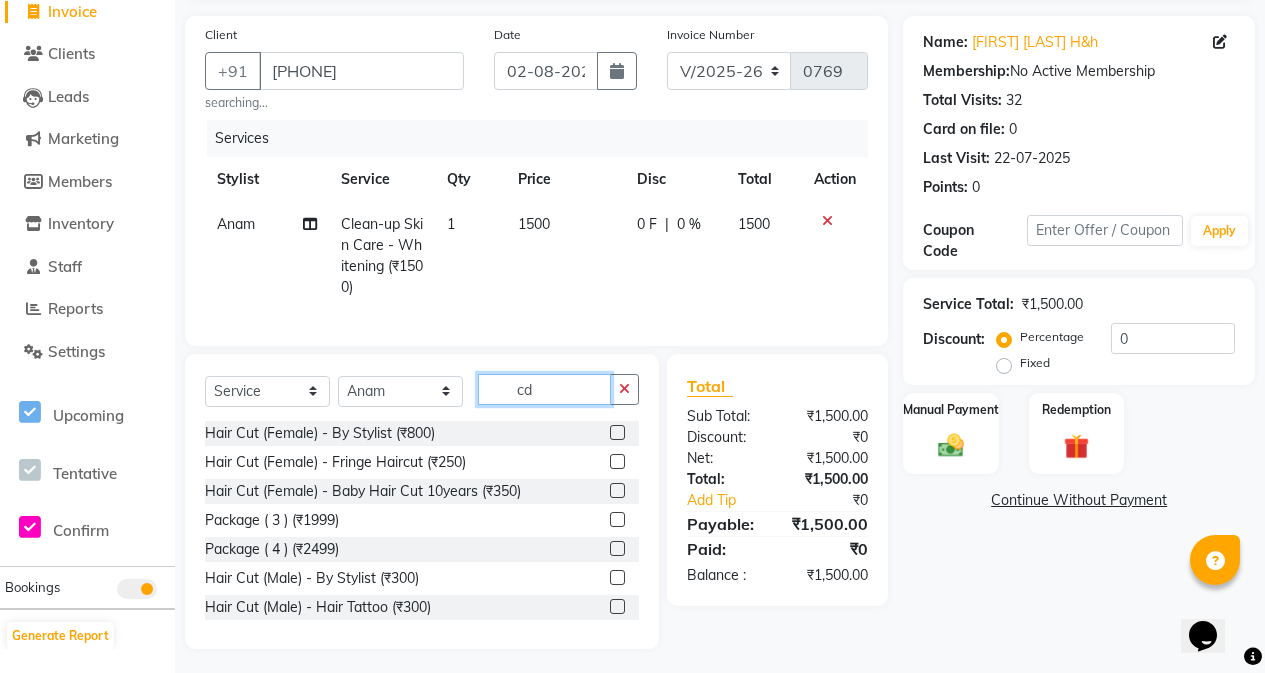 scroll, scrollTop: 112, scrollLeft: 0, axis: vertical 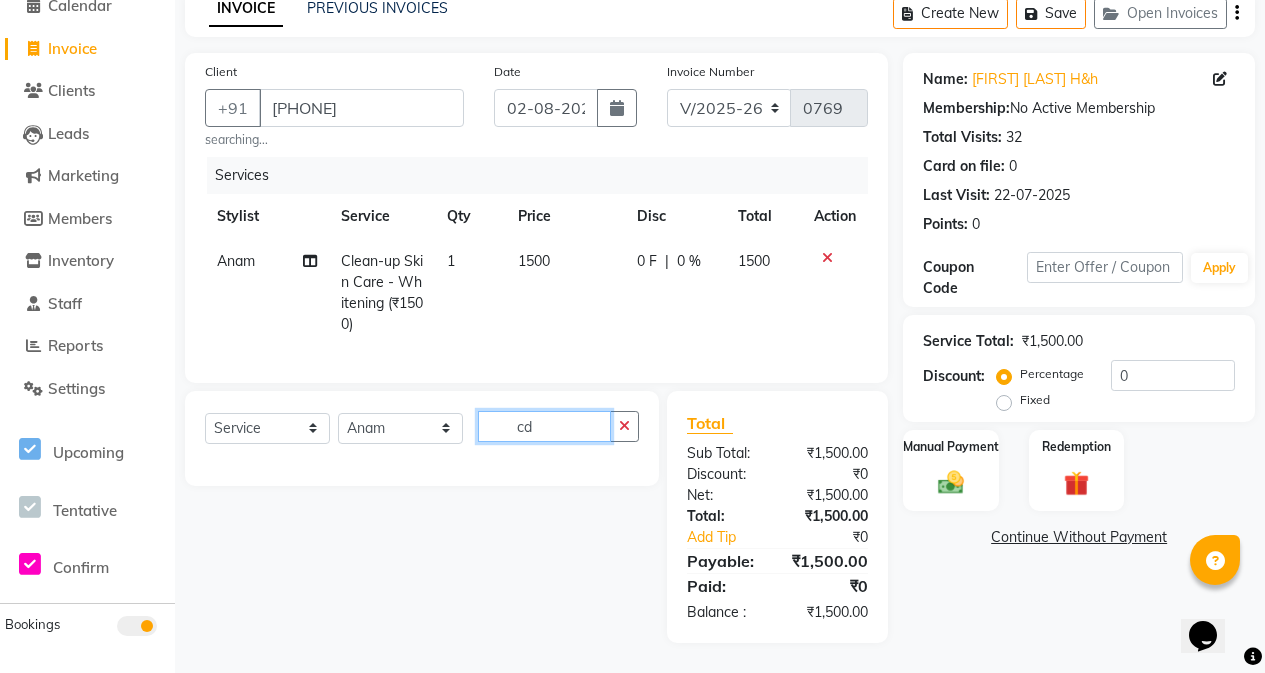 type on "c" 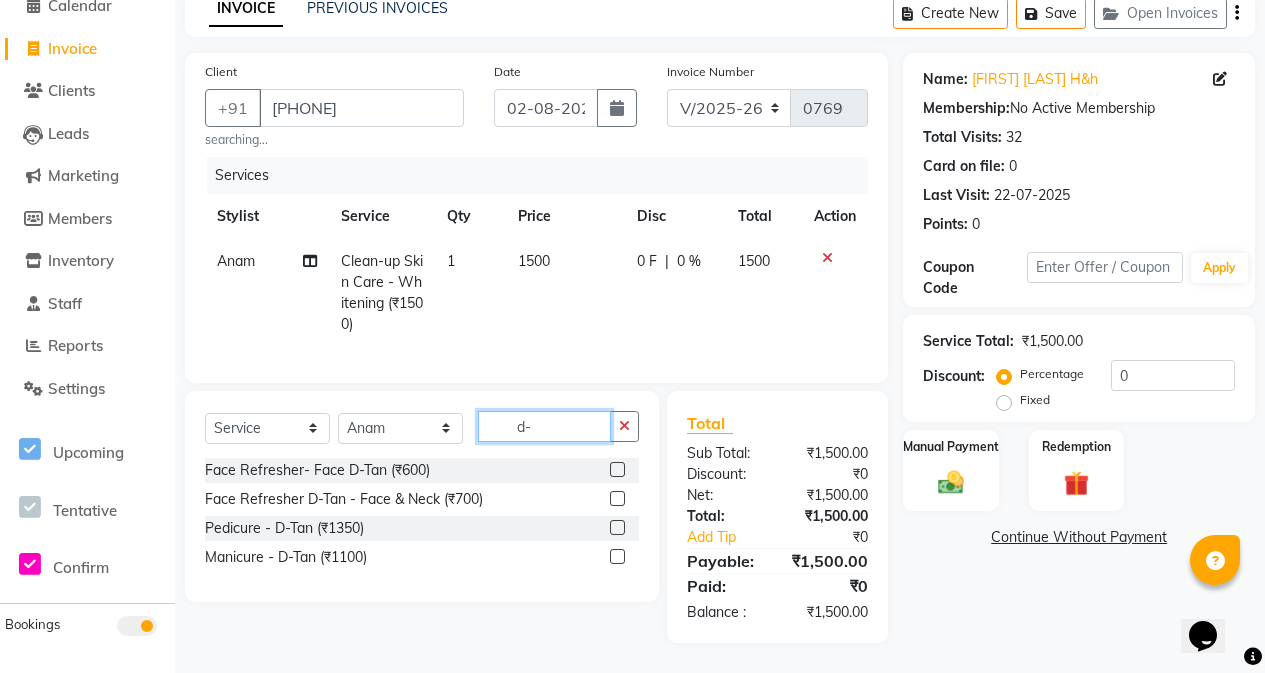 scroll, scrollTop: 112, scrollLeft: 0, axis: vertical 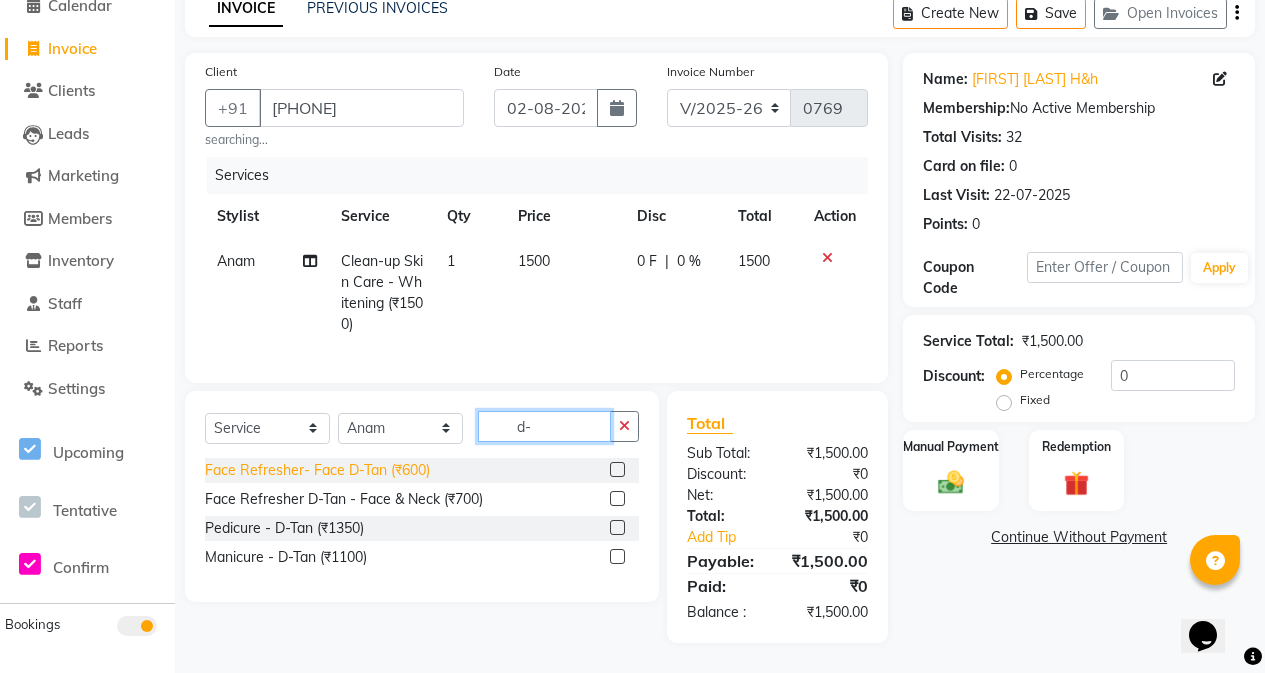 type on "d-" 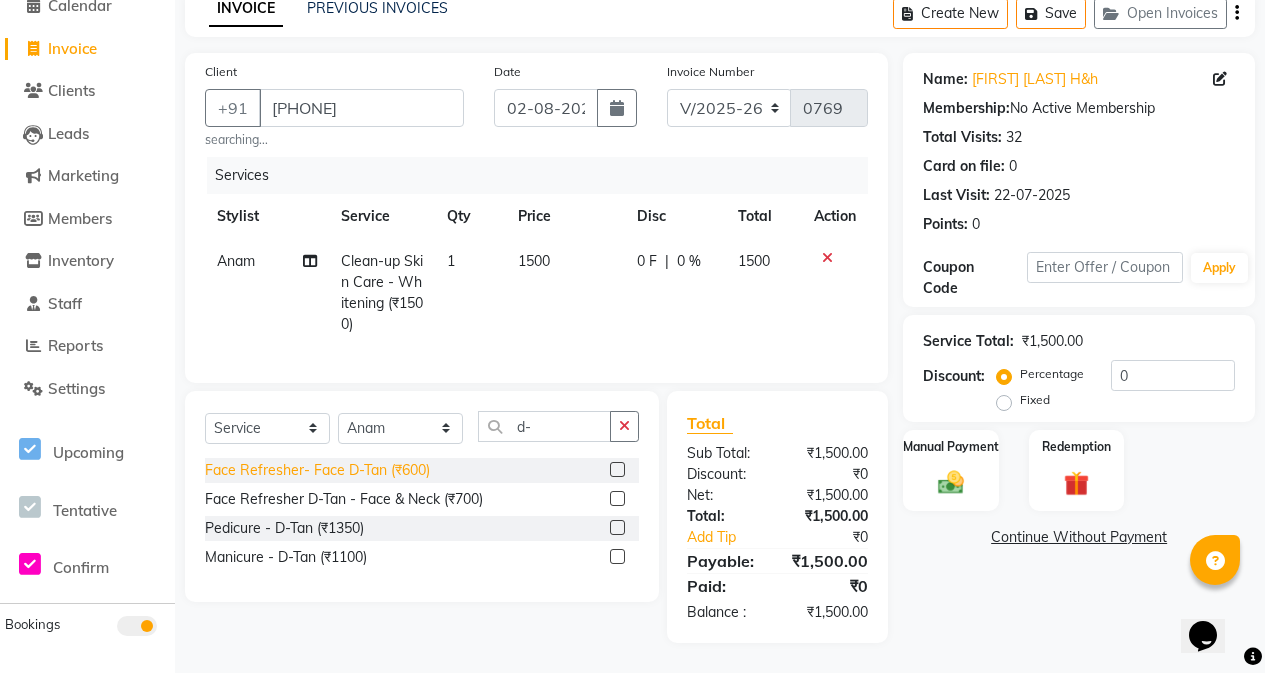 click on "Face Refresher- Face D-Tan (₹600)" 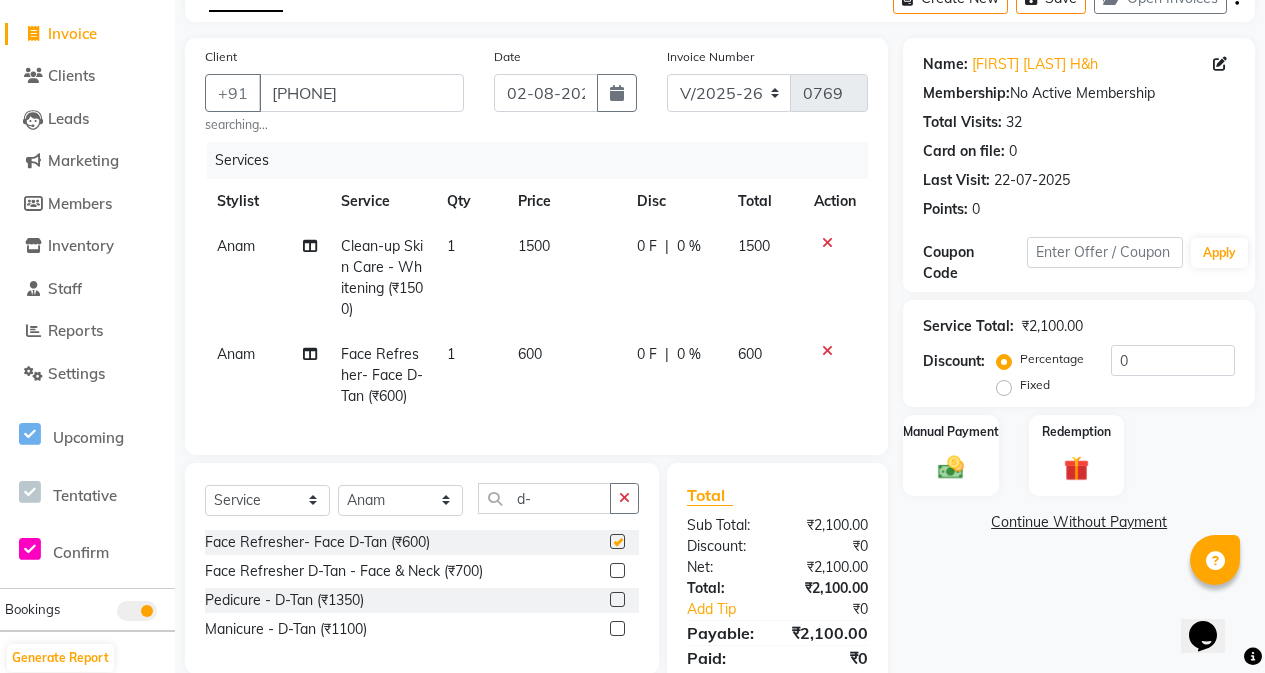 checkbox on "false" 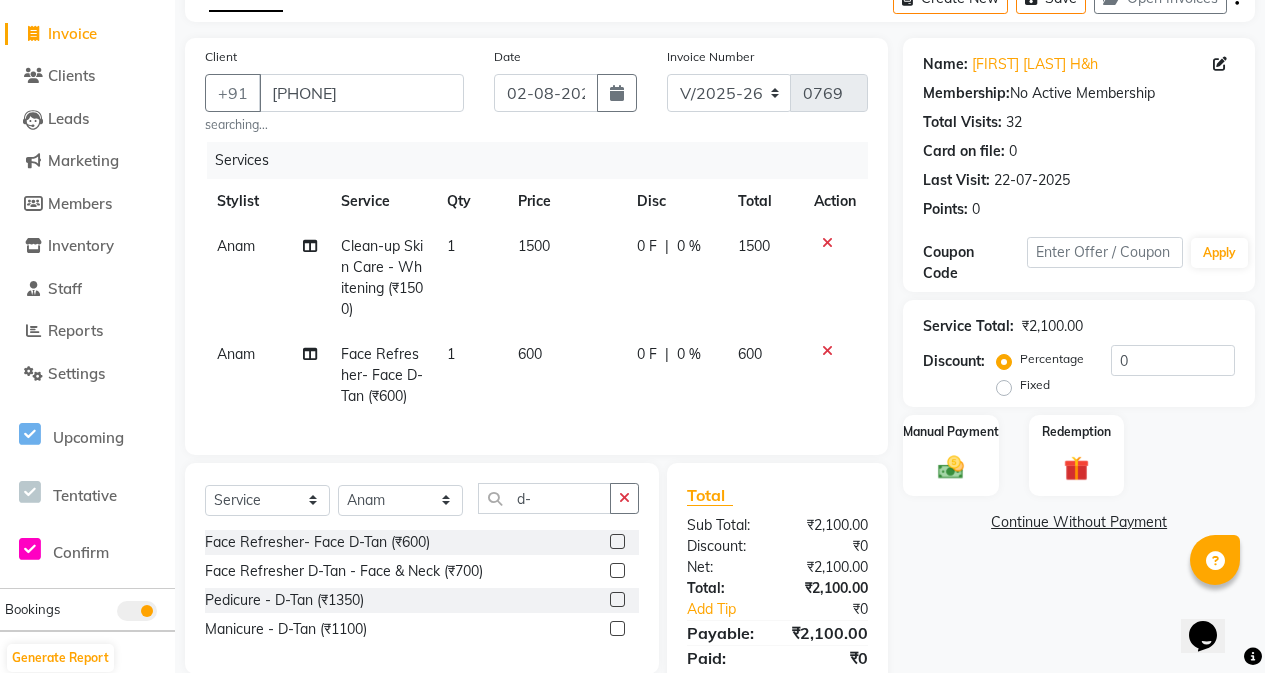 click on "600" 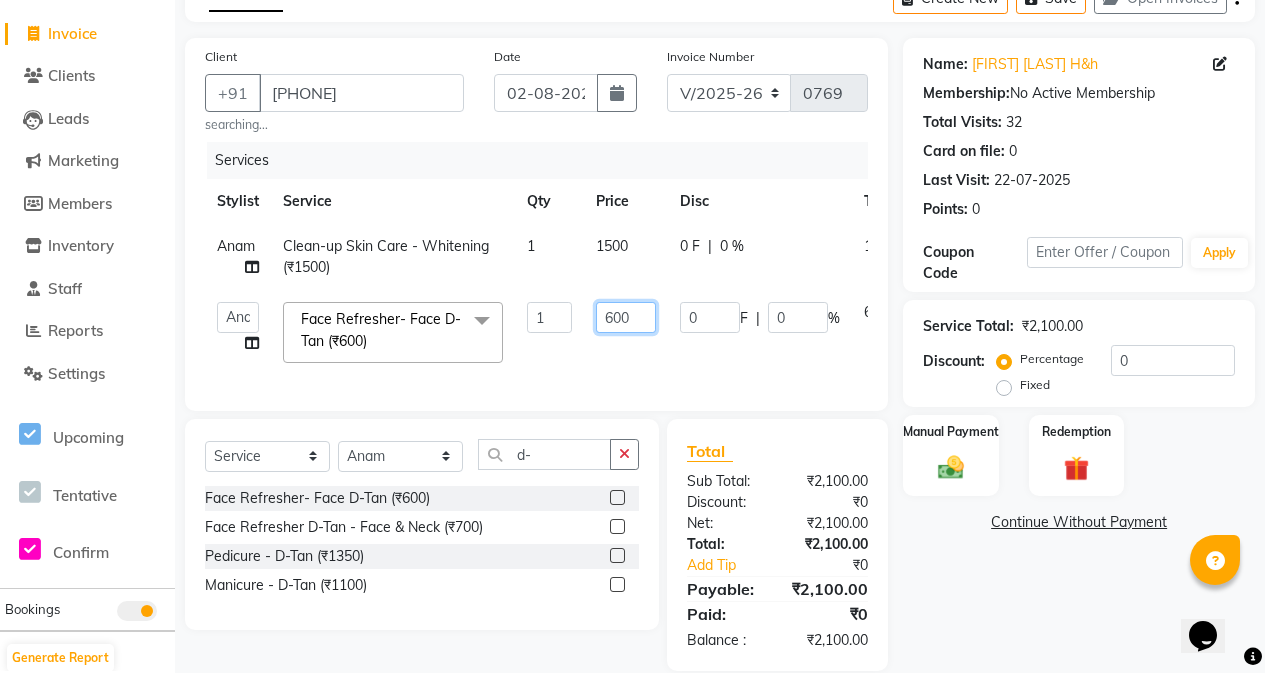 click on "600" 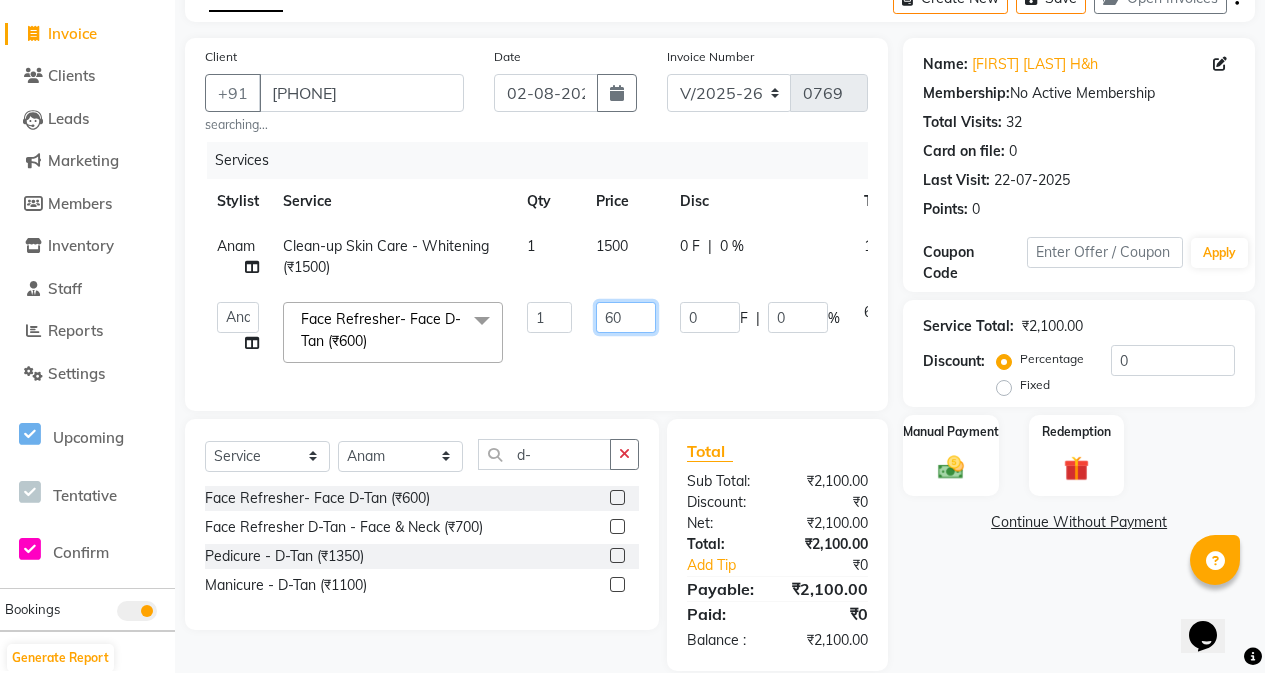 type on "6" 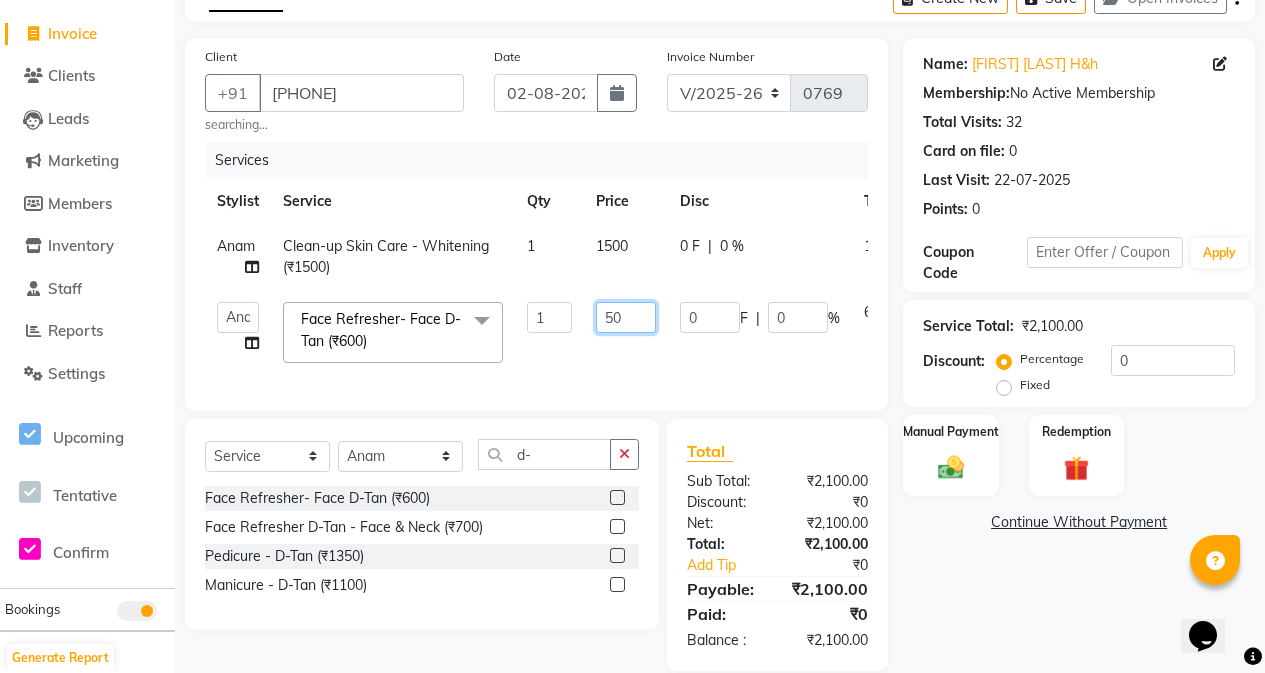 type on "500" 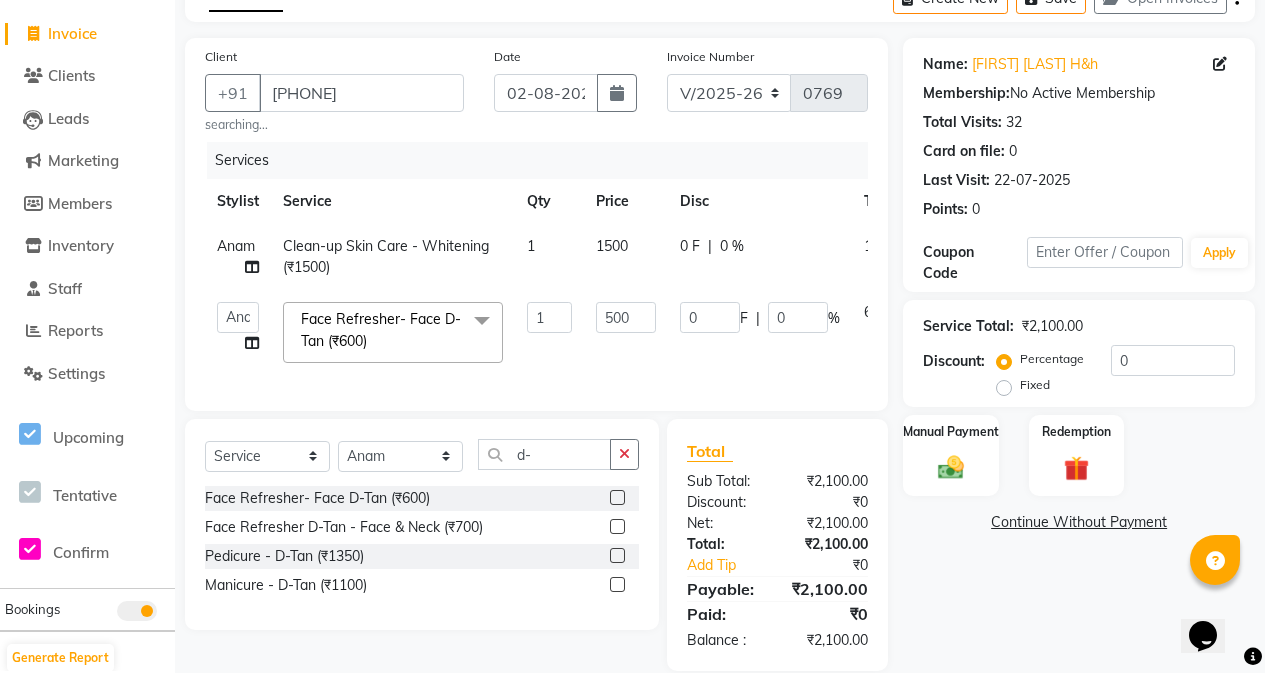 click on "500" 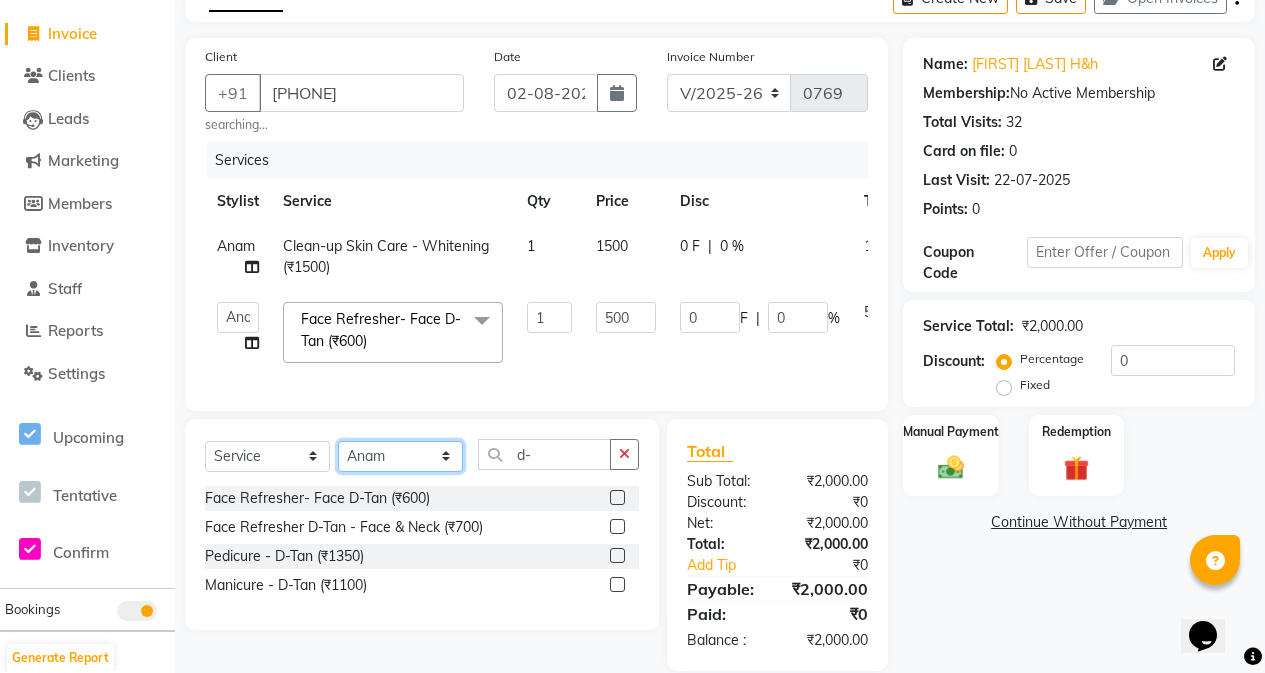 click on "Select Stylist Abdul Ahad Anam Banaz Shaikh Shivam Gaud wasim" 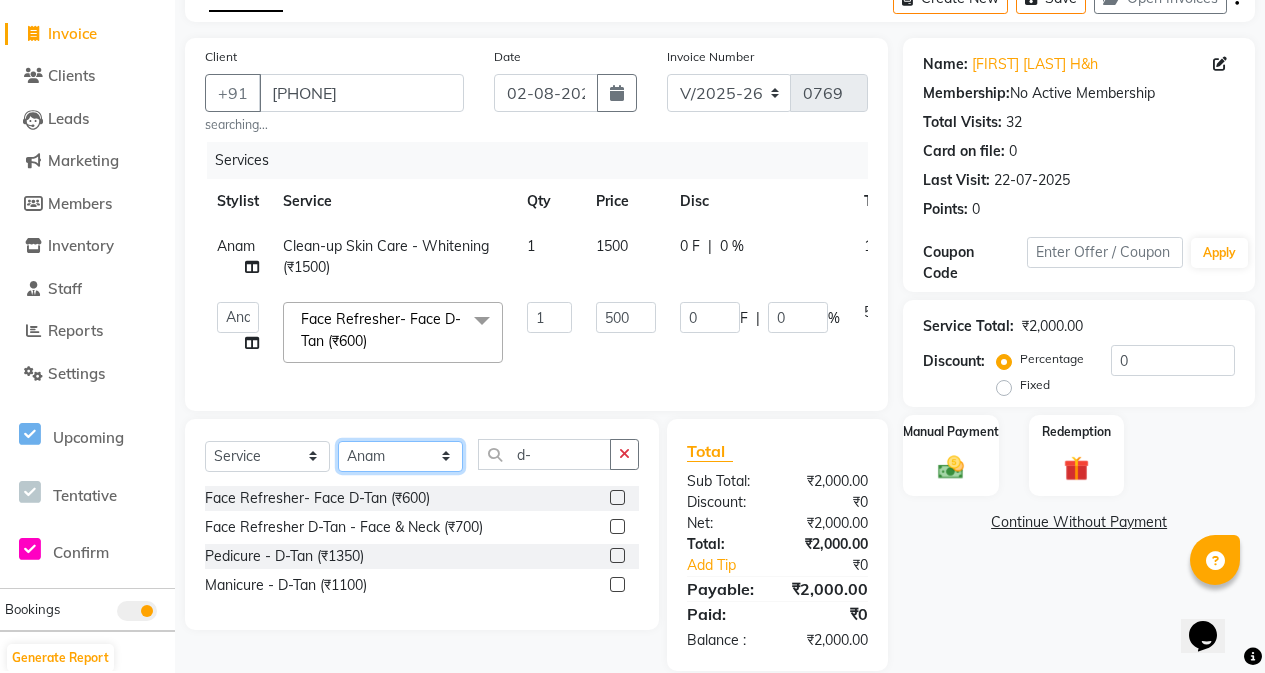 select on "41926" 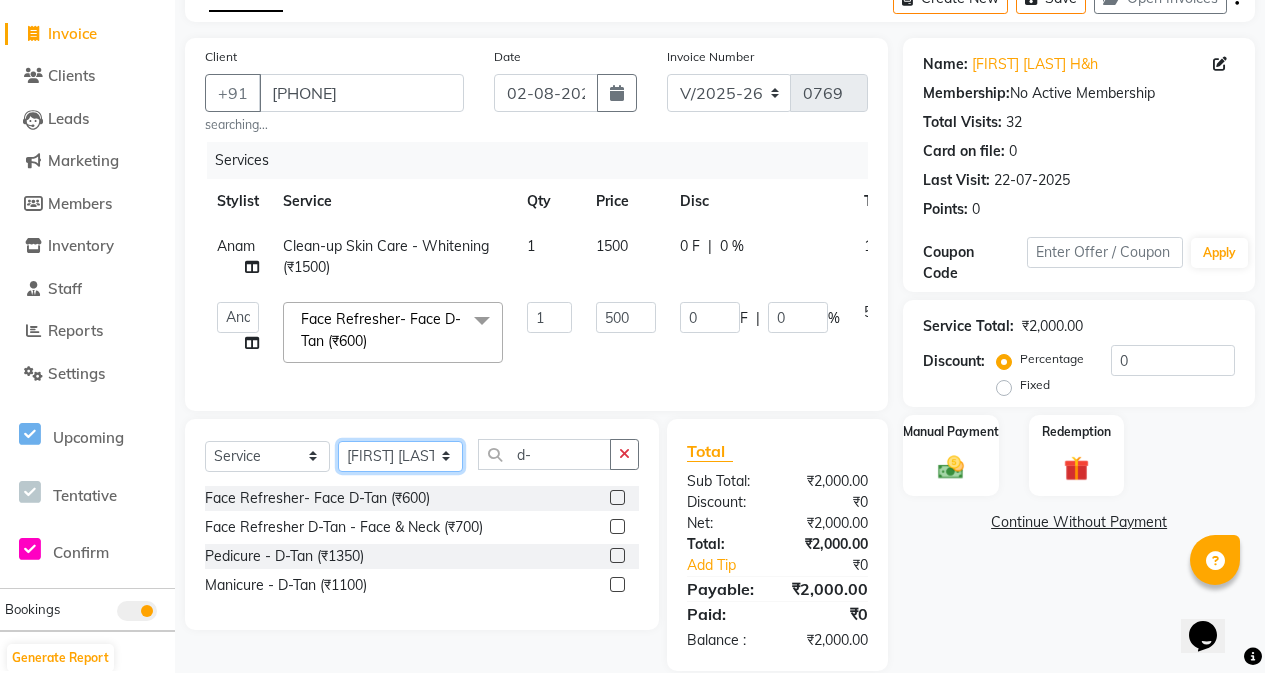 click on "Select Stylist Abdul Ahad Anam Banaz Shaikh Shivam Gaud wasim" 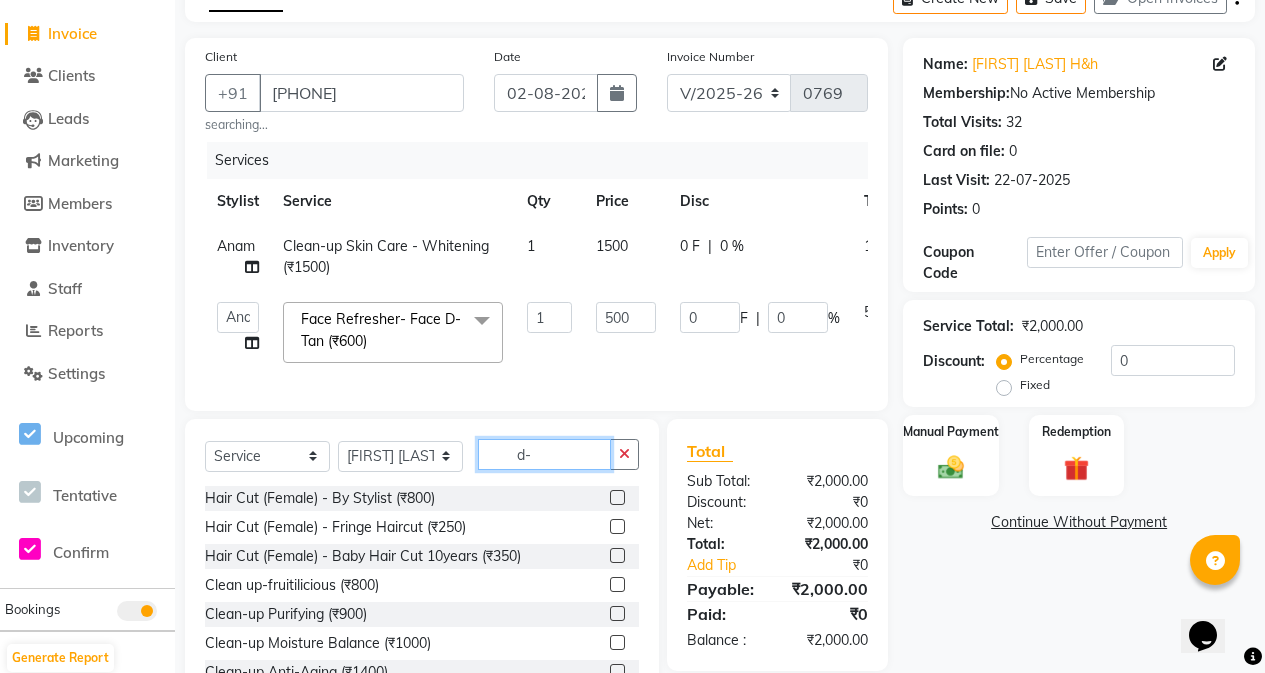 click on "d-" 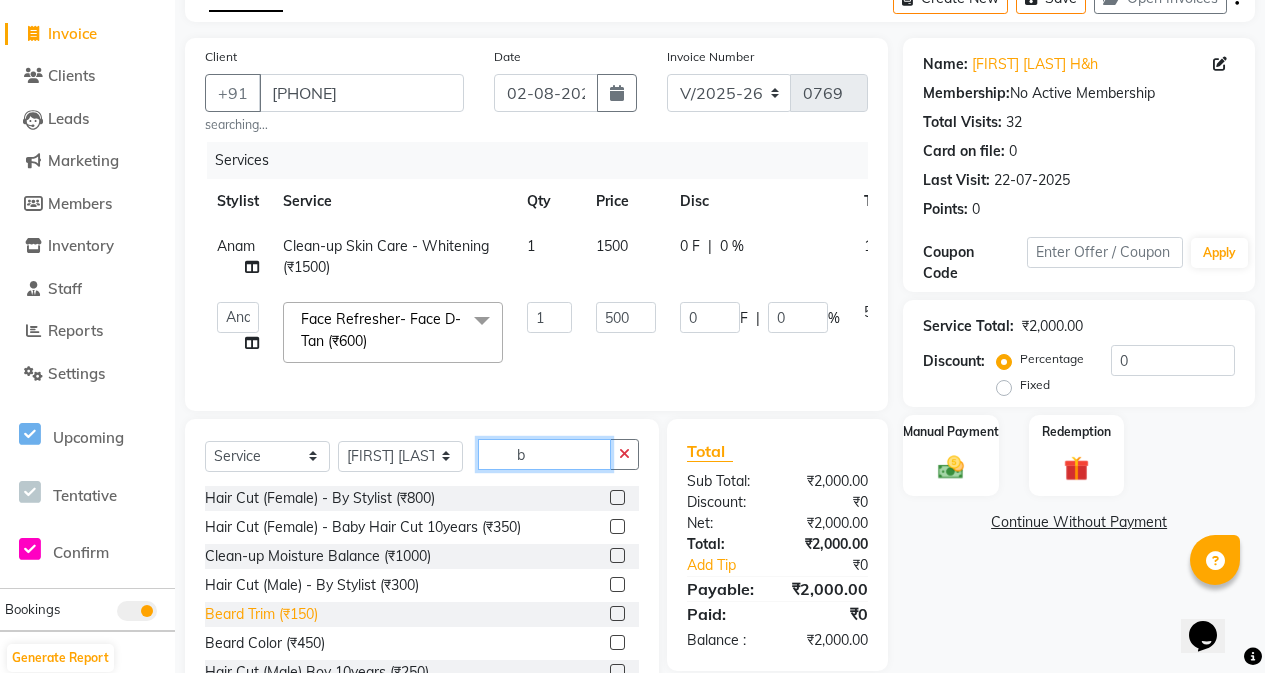 type on "b" 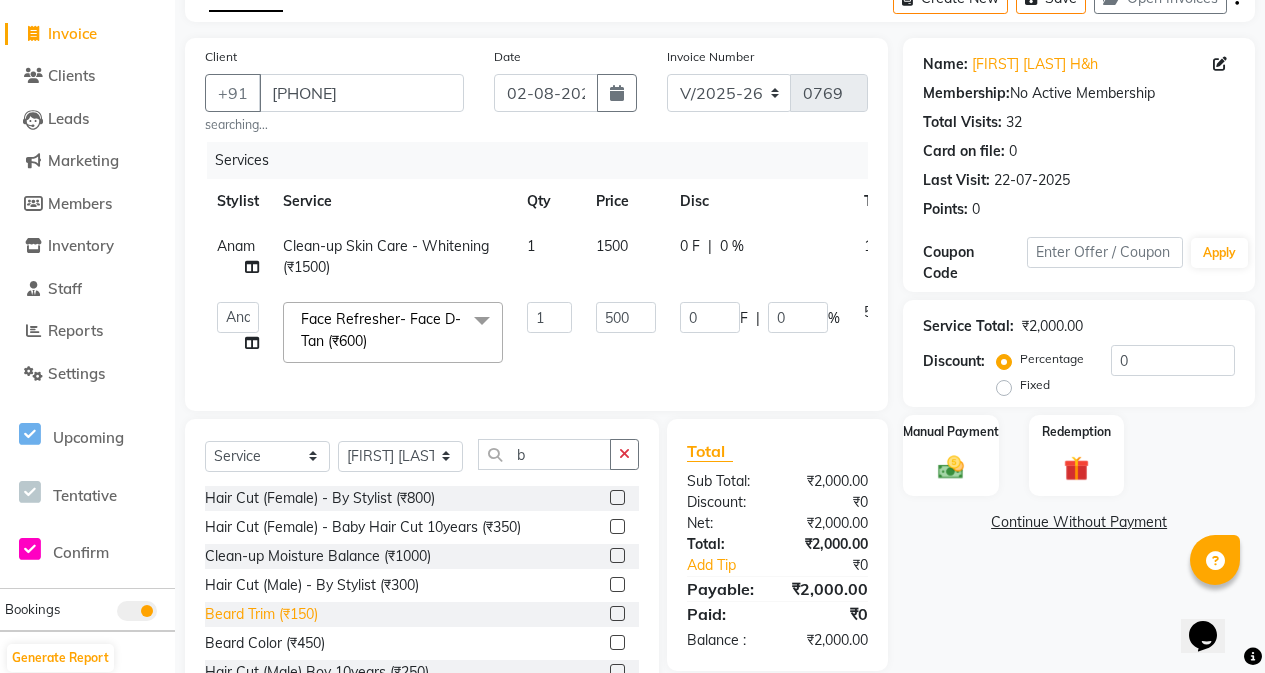click on "Beard Trim (₹150)" 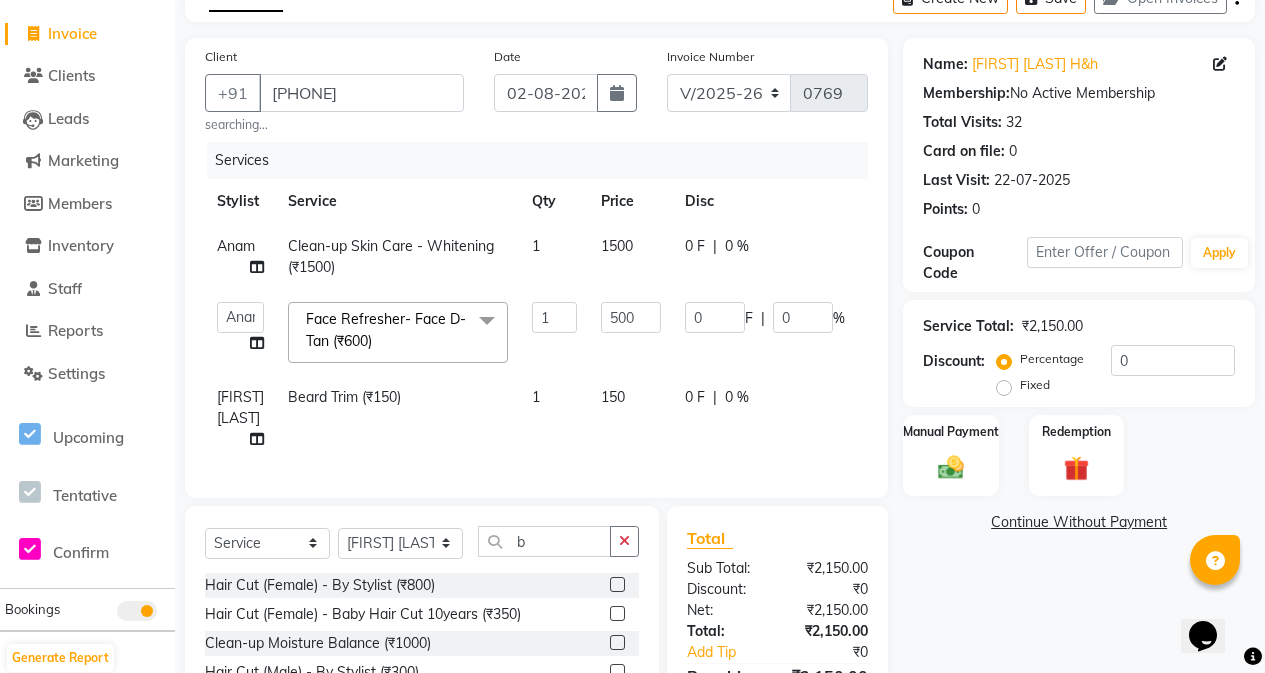 checkbox on "false" 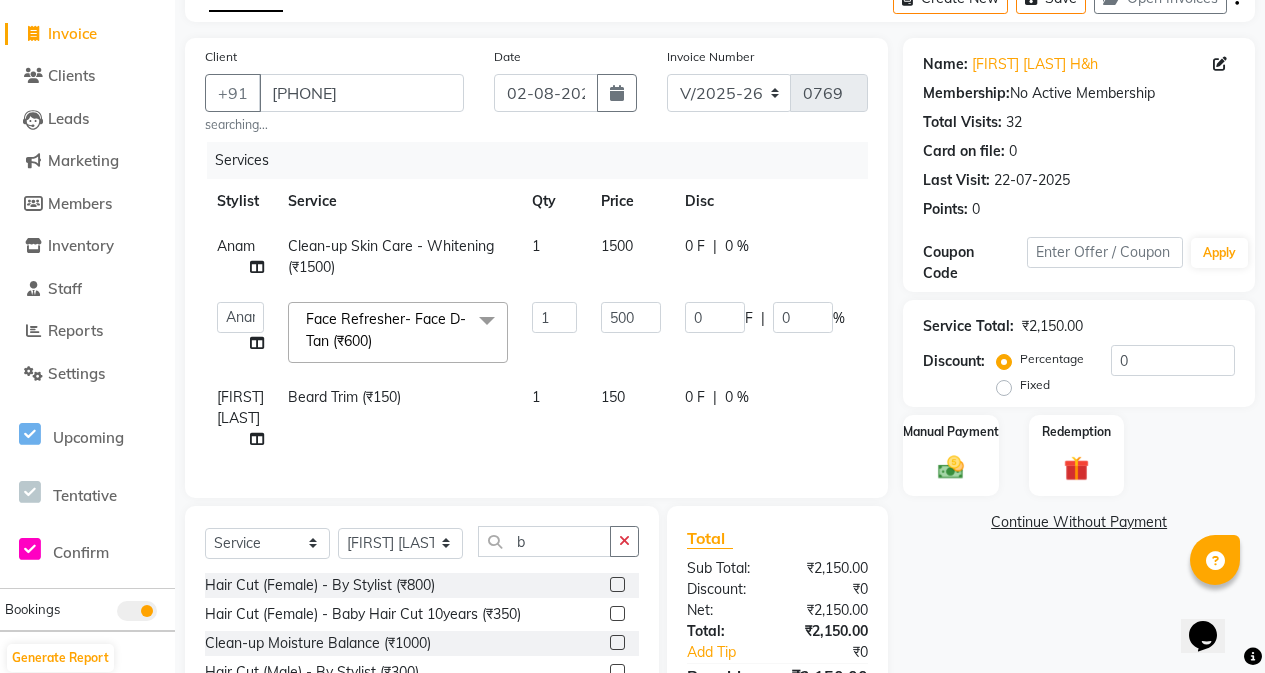 click on "150" 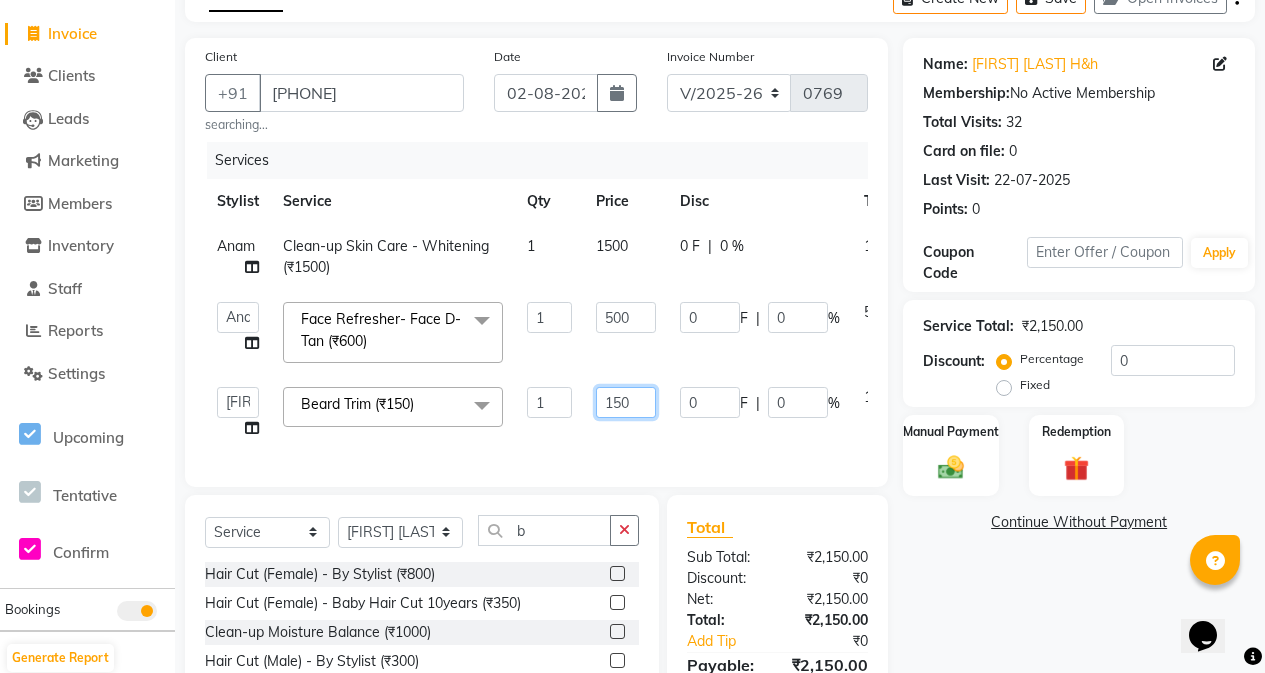 click on "150" 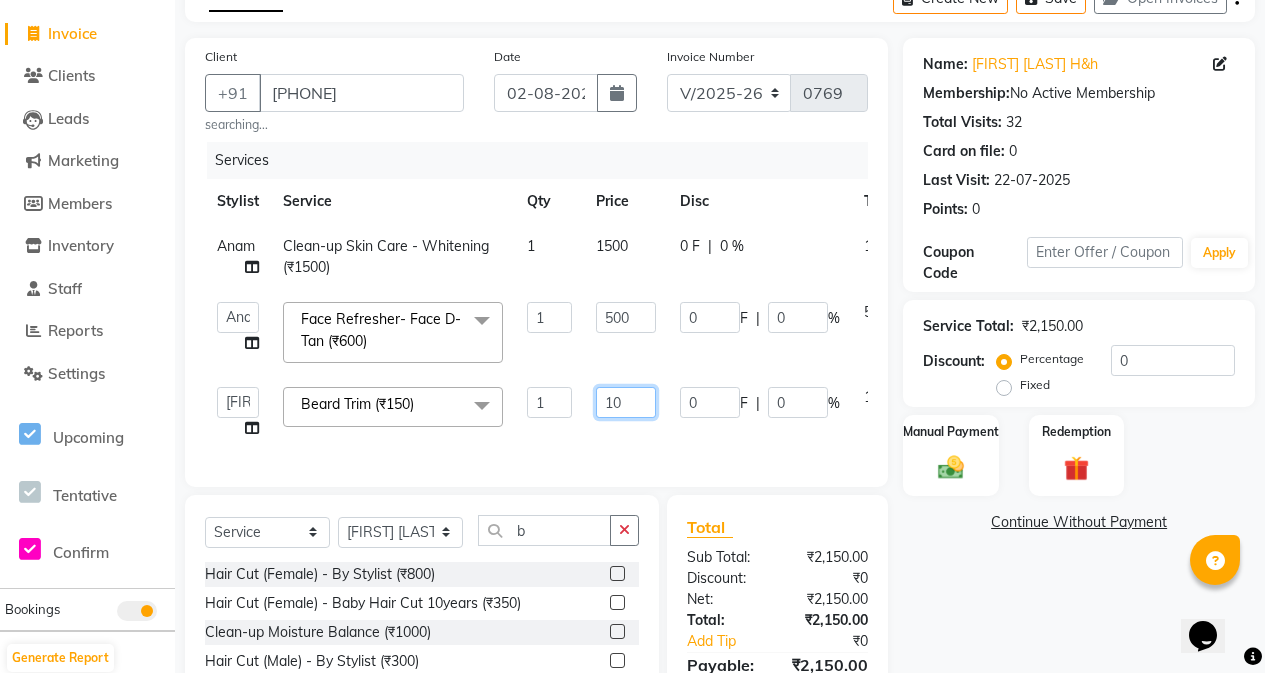 type on "100" 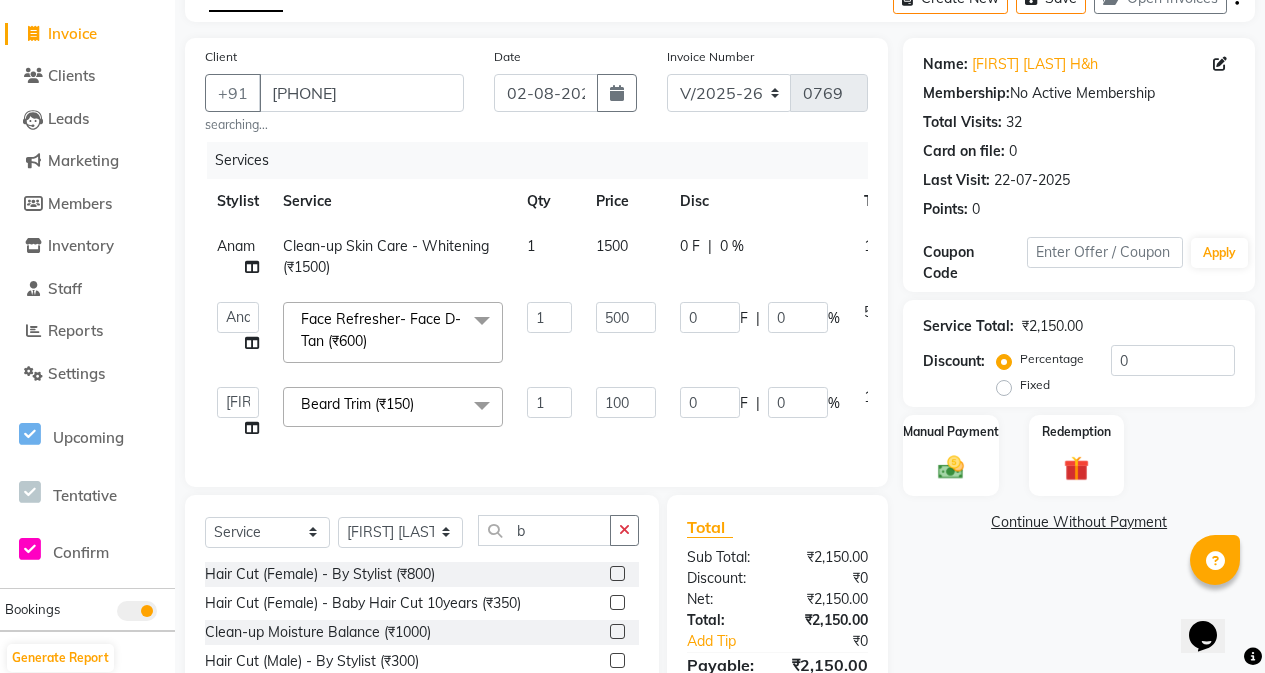 click on "100" 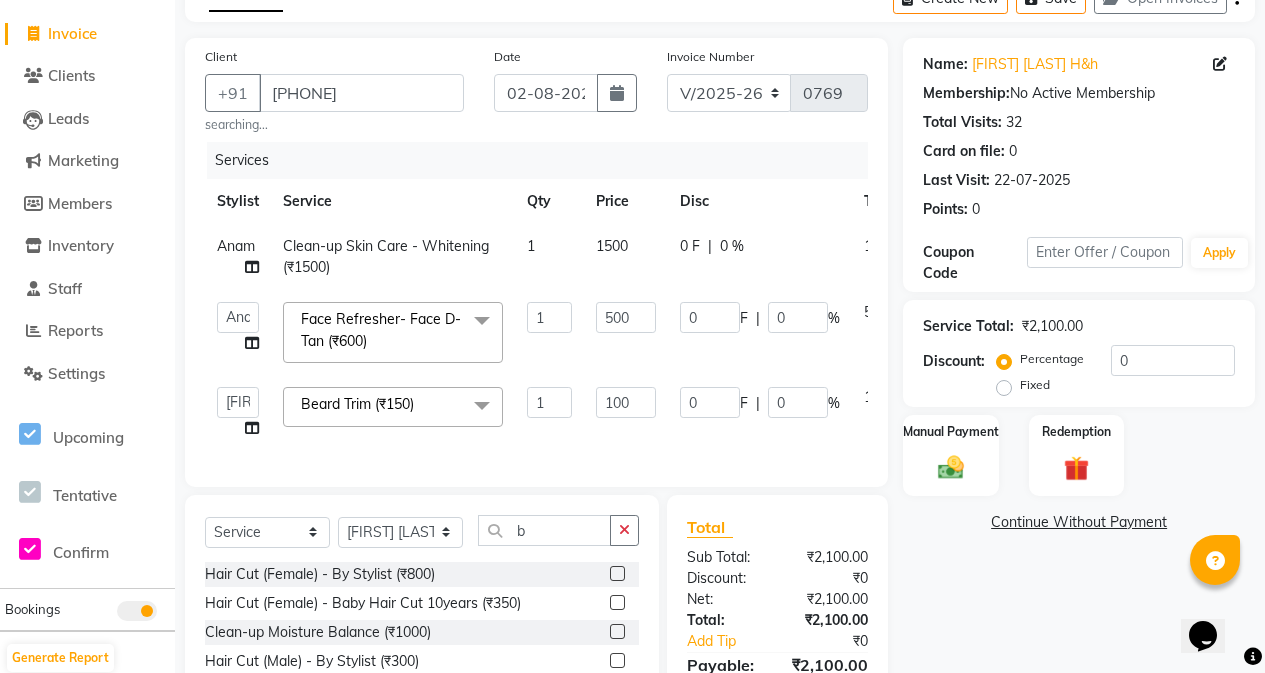 scroll, scrollTop: 274, scrollLeft: 0, axis: vertical 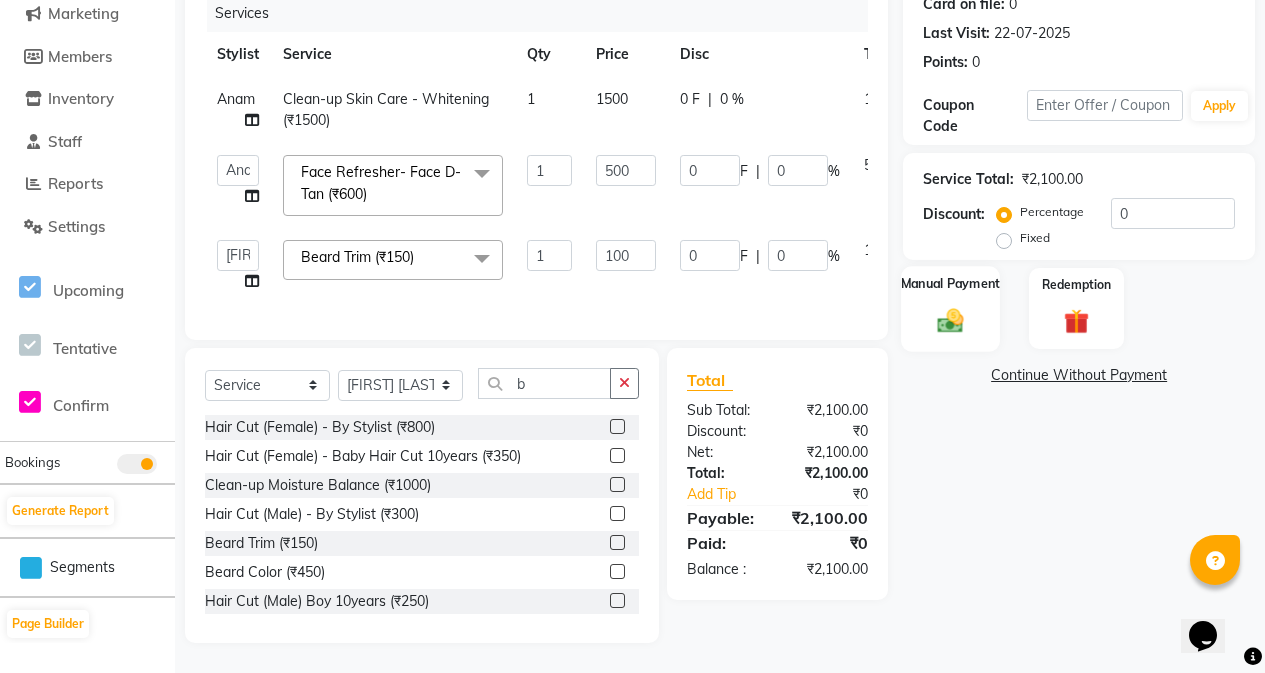click on "Manual Payment" 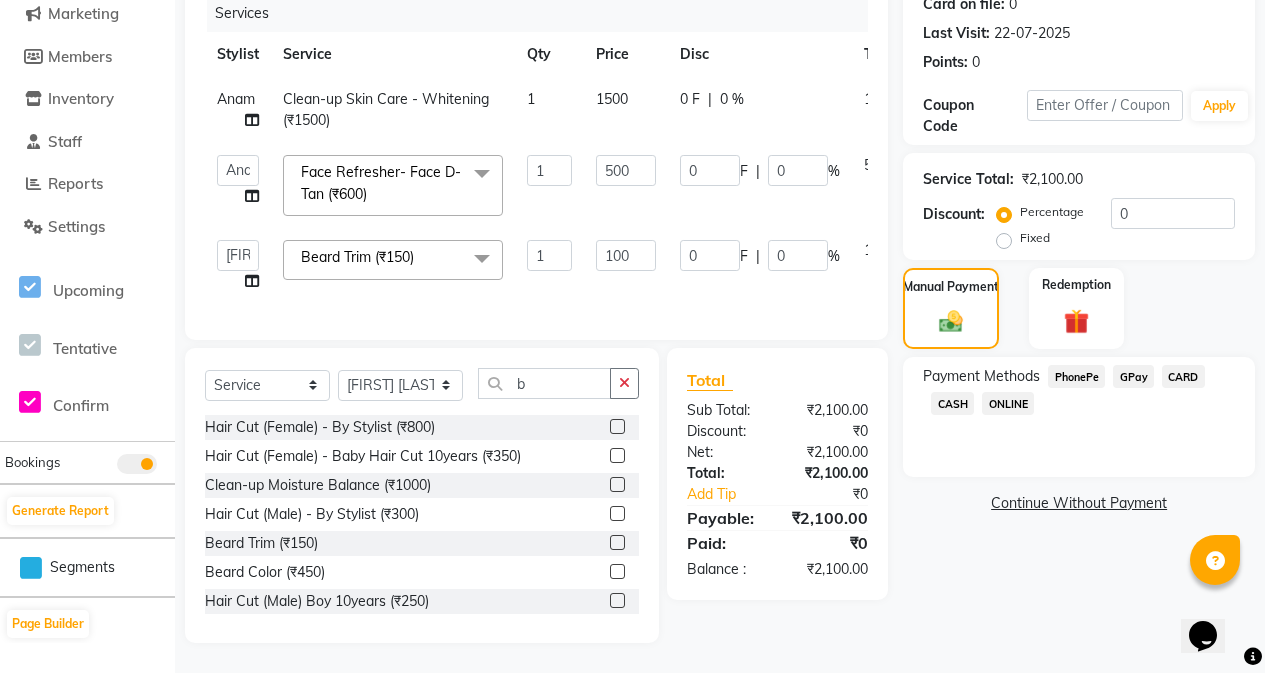 click on "GPay" 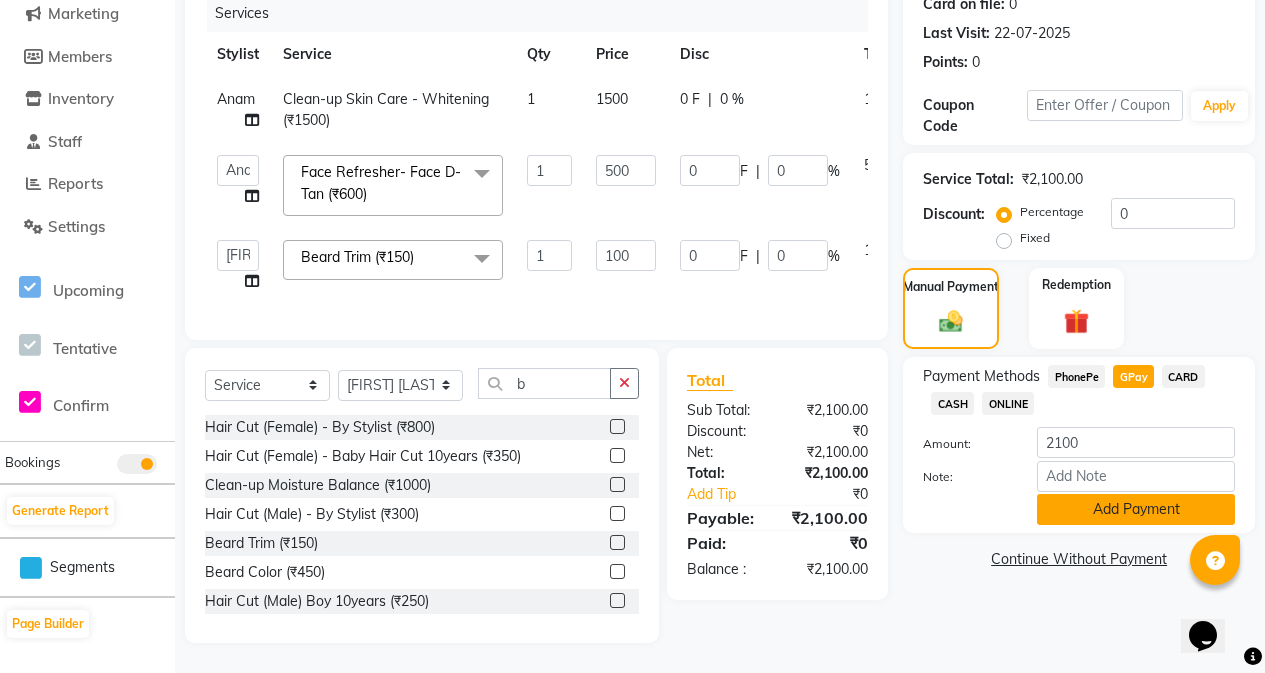 click on "Add Payment" 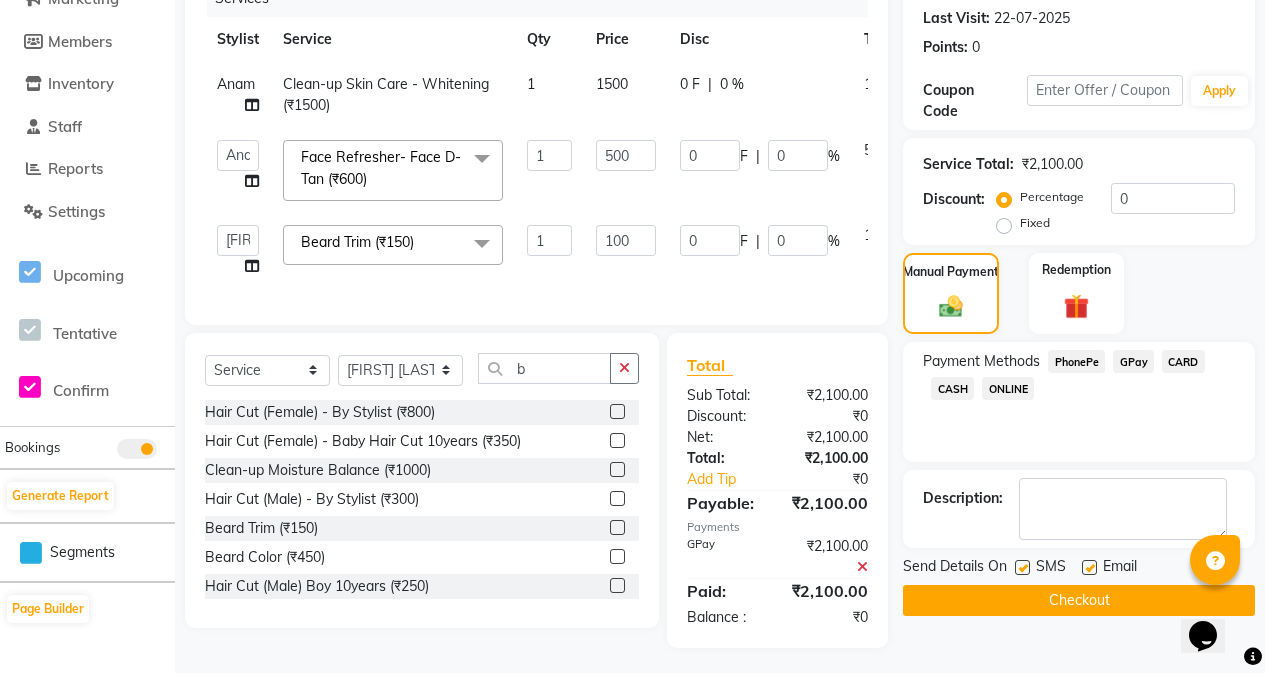 scroll, scrollTop: 294, scrollLeft: 0, axis: vertical 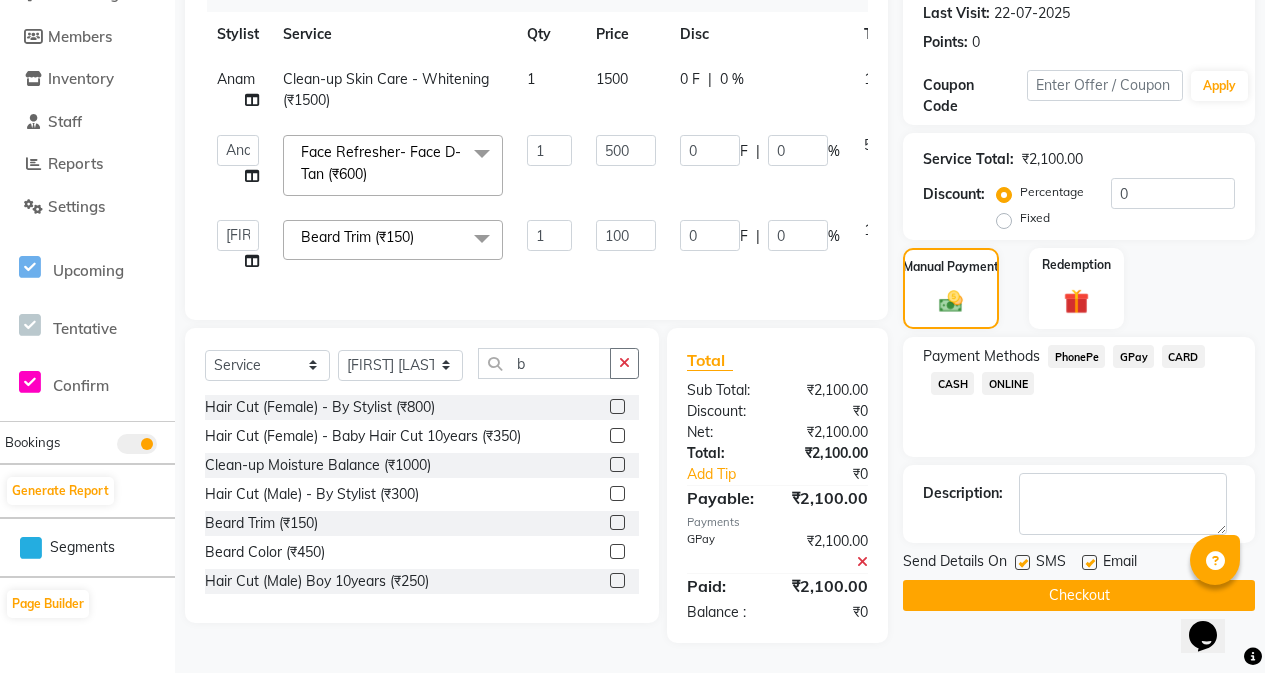 click 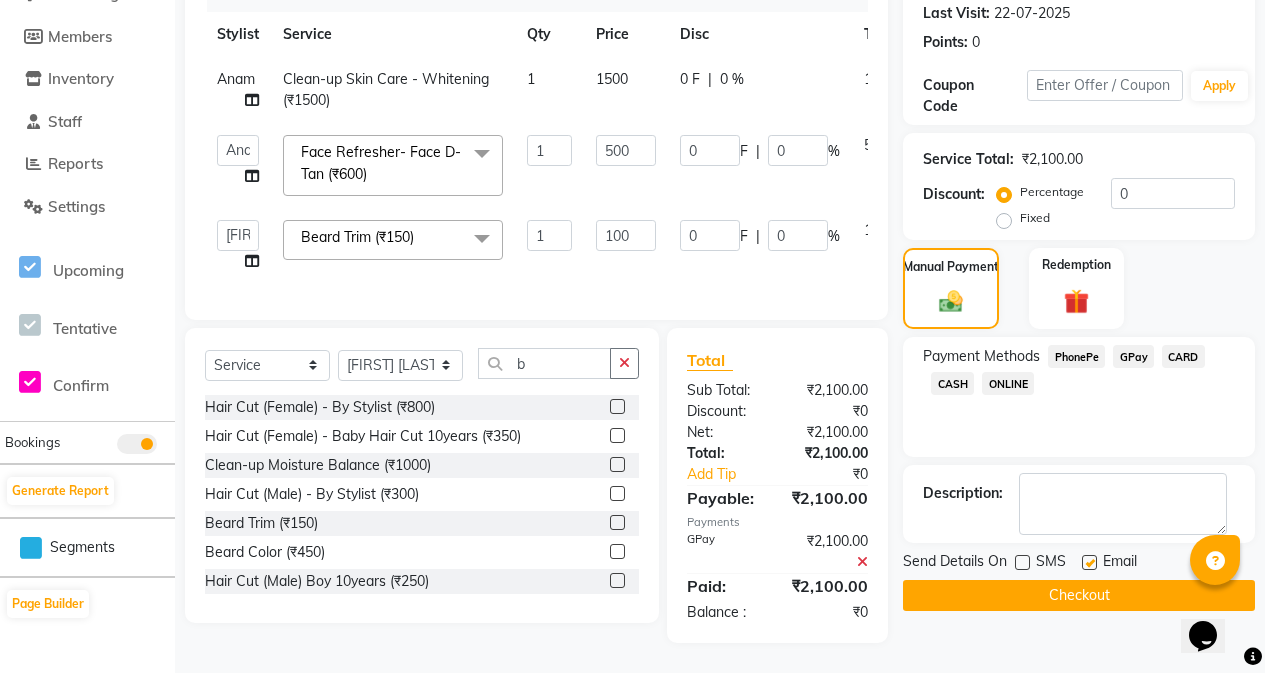 click on "Checkout" 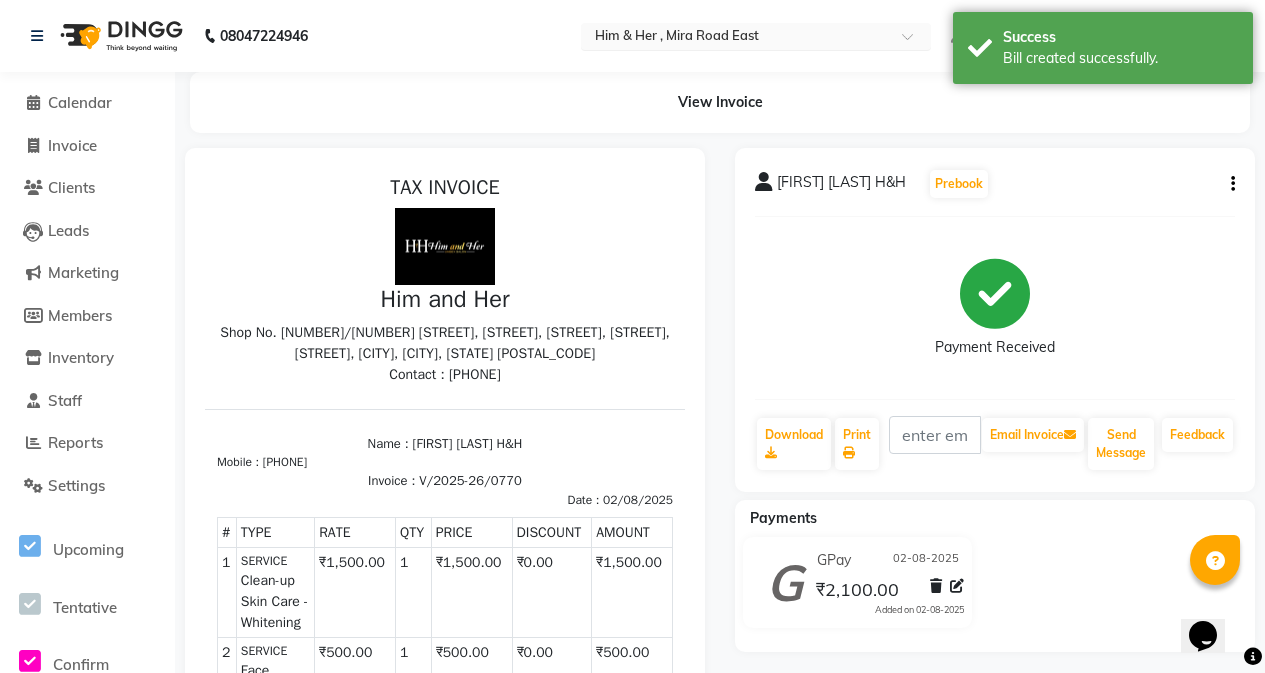 scroll, scrollTop: 0, scrollLeft: 0, axis: both 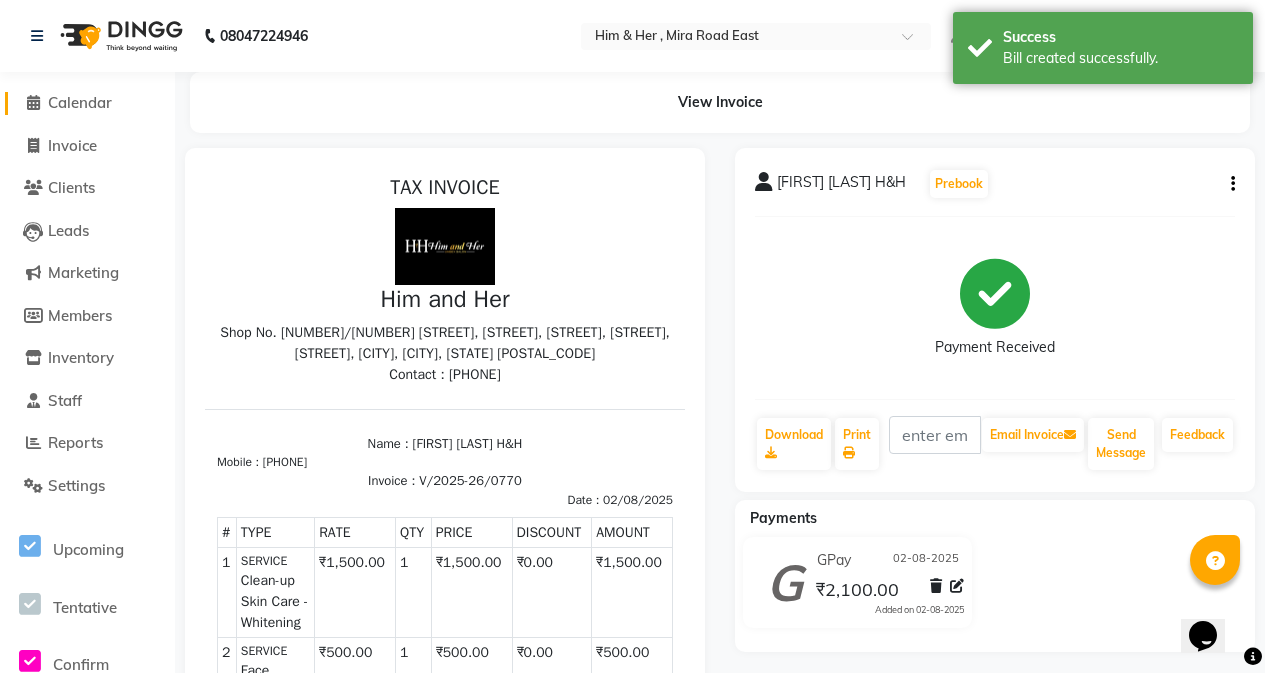 click on "Calendar" 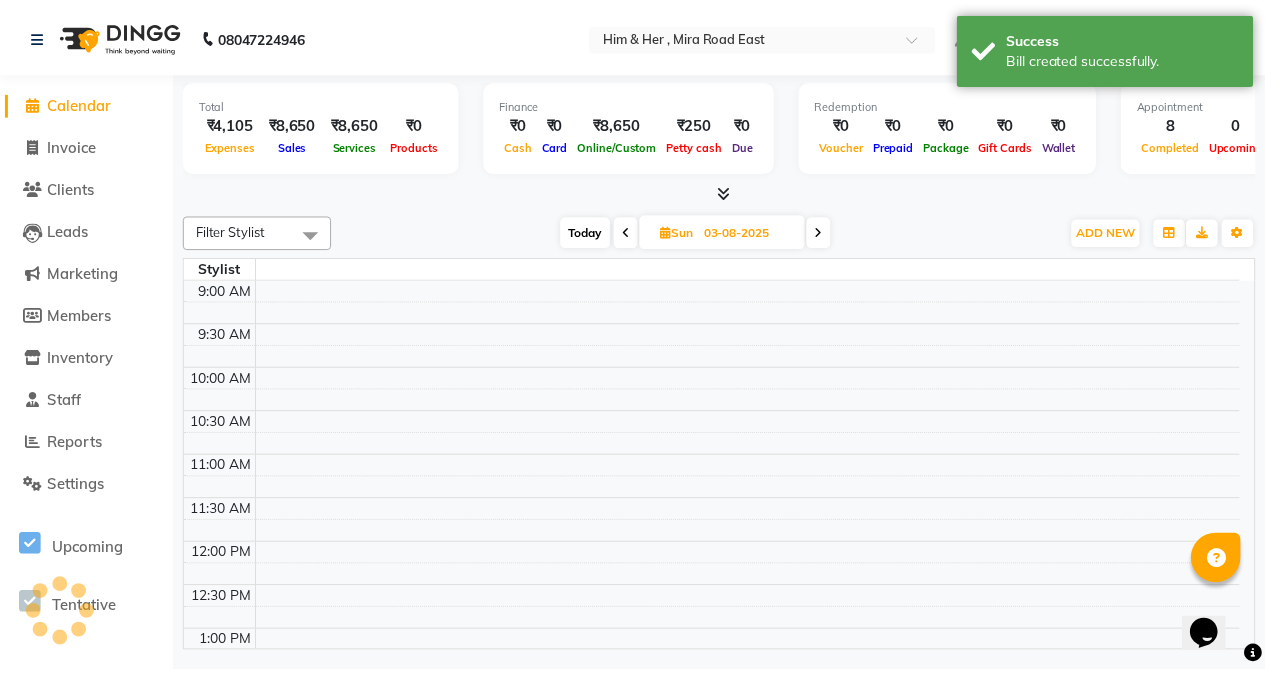 scroll, scrollTop: 775, scrollLeft: 0, axis: vertical 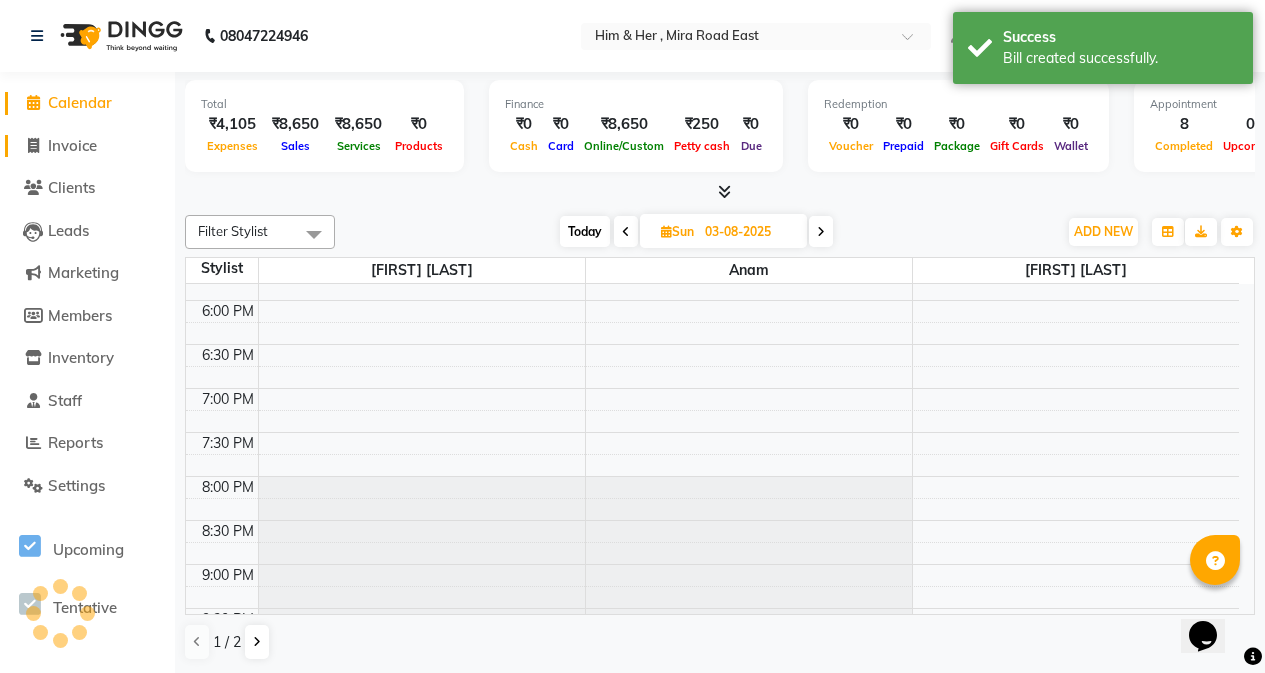 click on "Invoice" 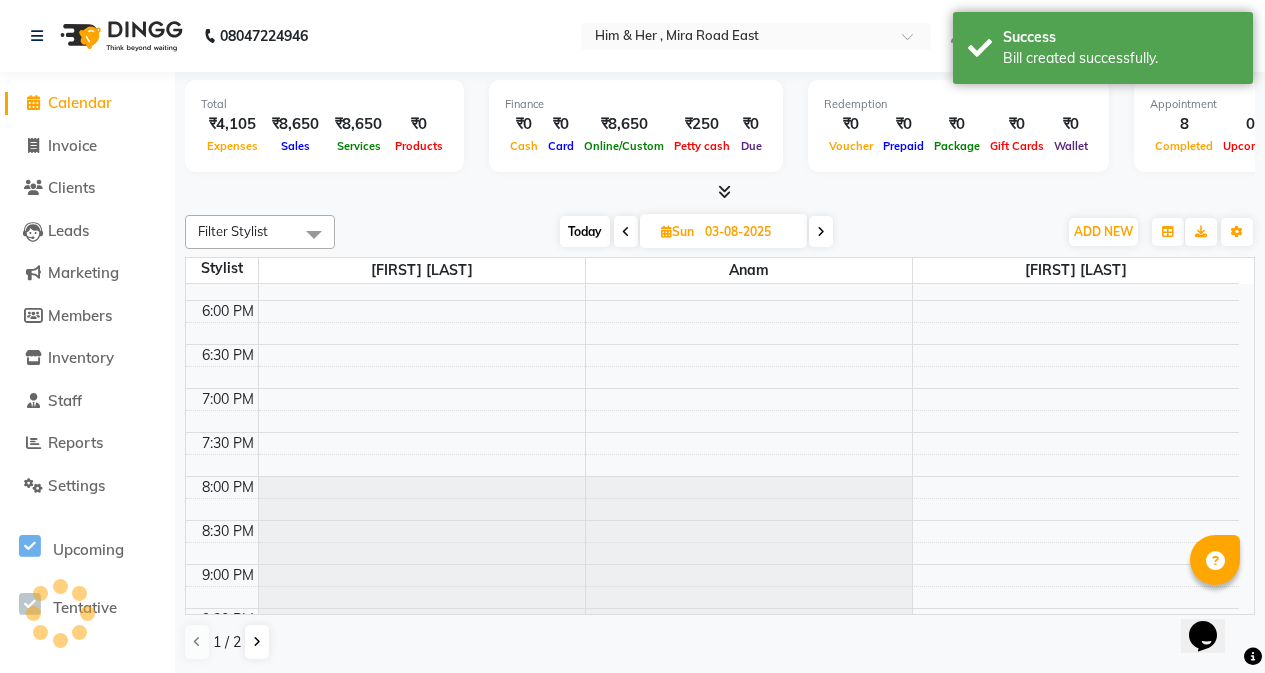 select on "service" 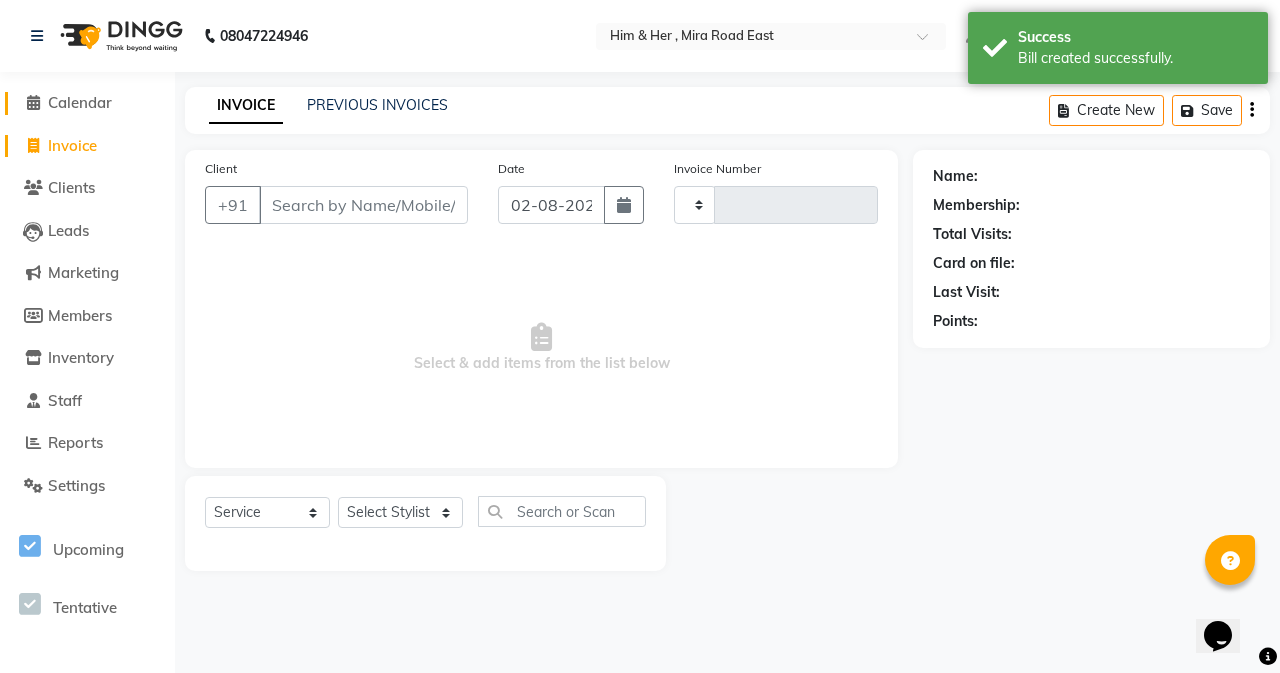 click on "Calendar" 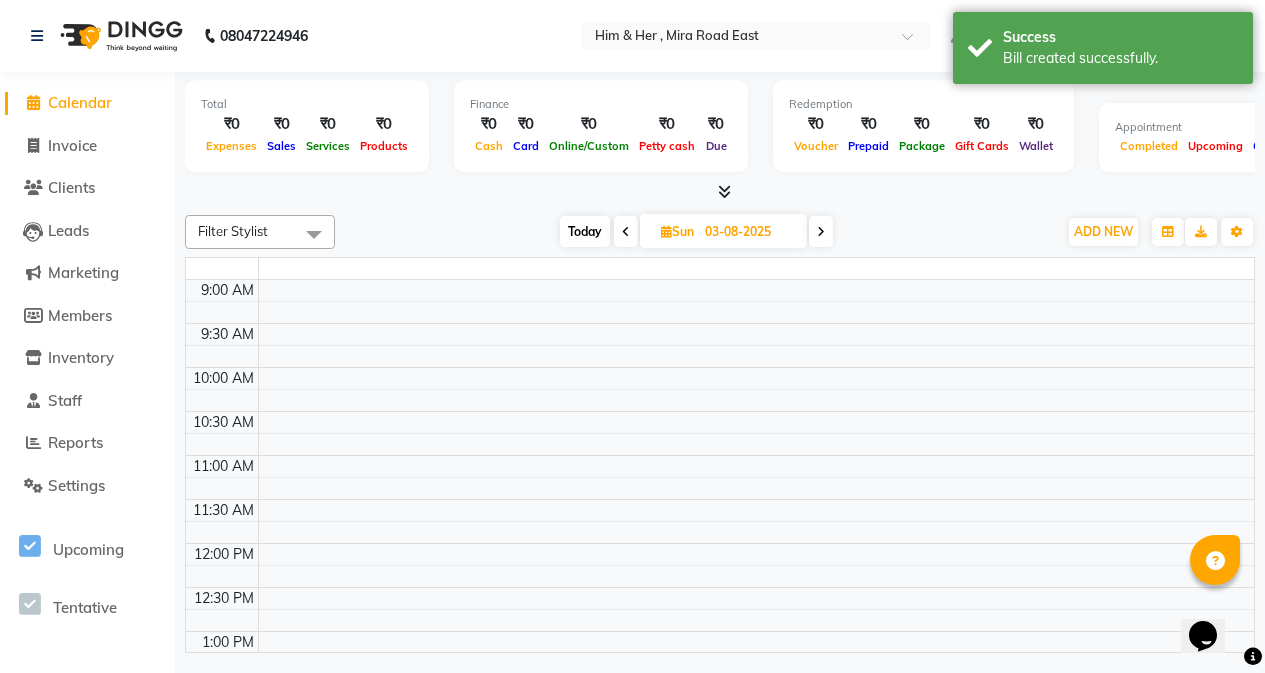 scroll, scrollTop: 0, scrollLeft: 0, axis: both 